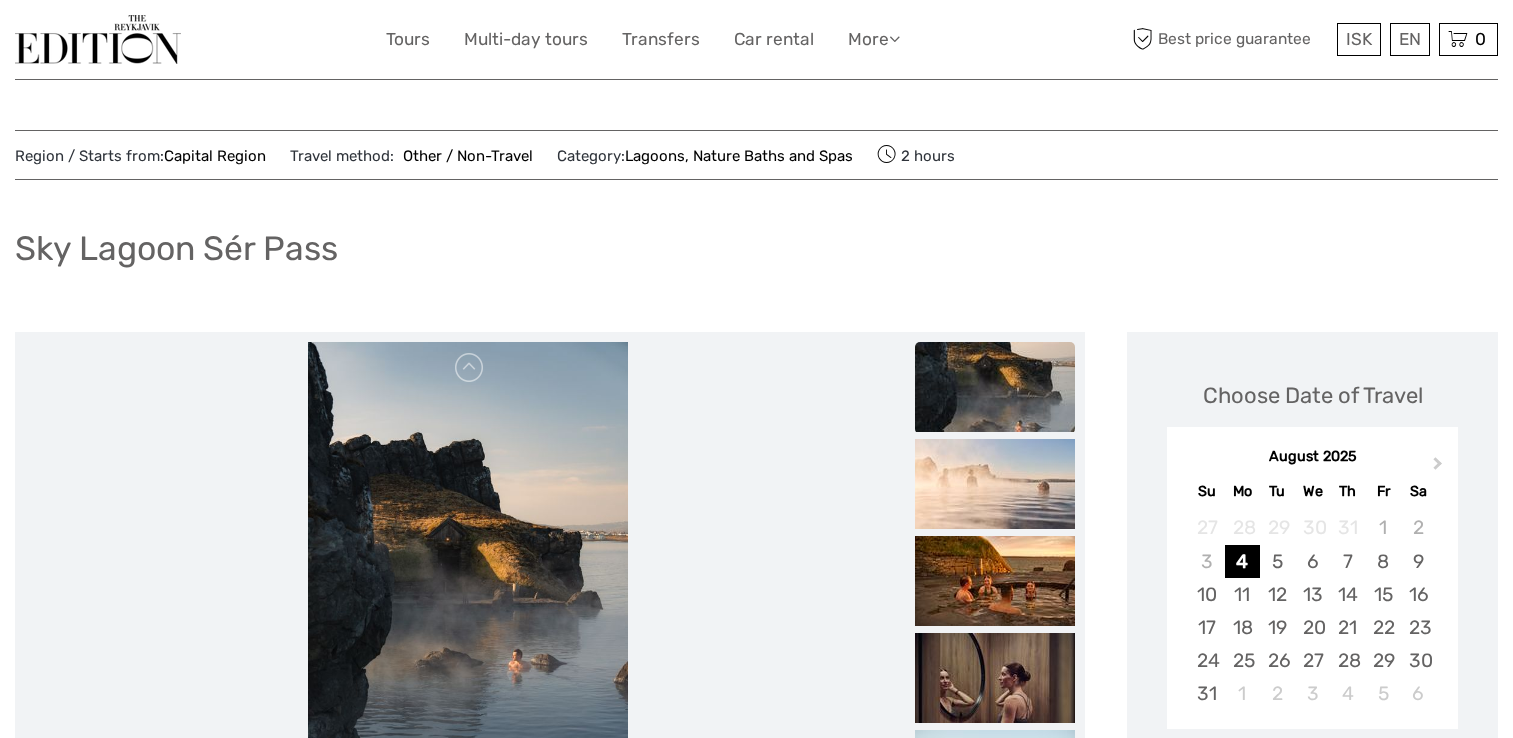 scroll, scrollTop: 0, scrollLeft: 0, axis: both 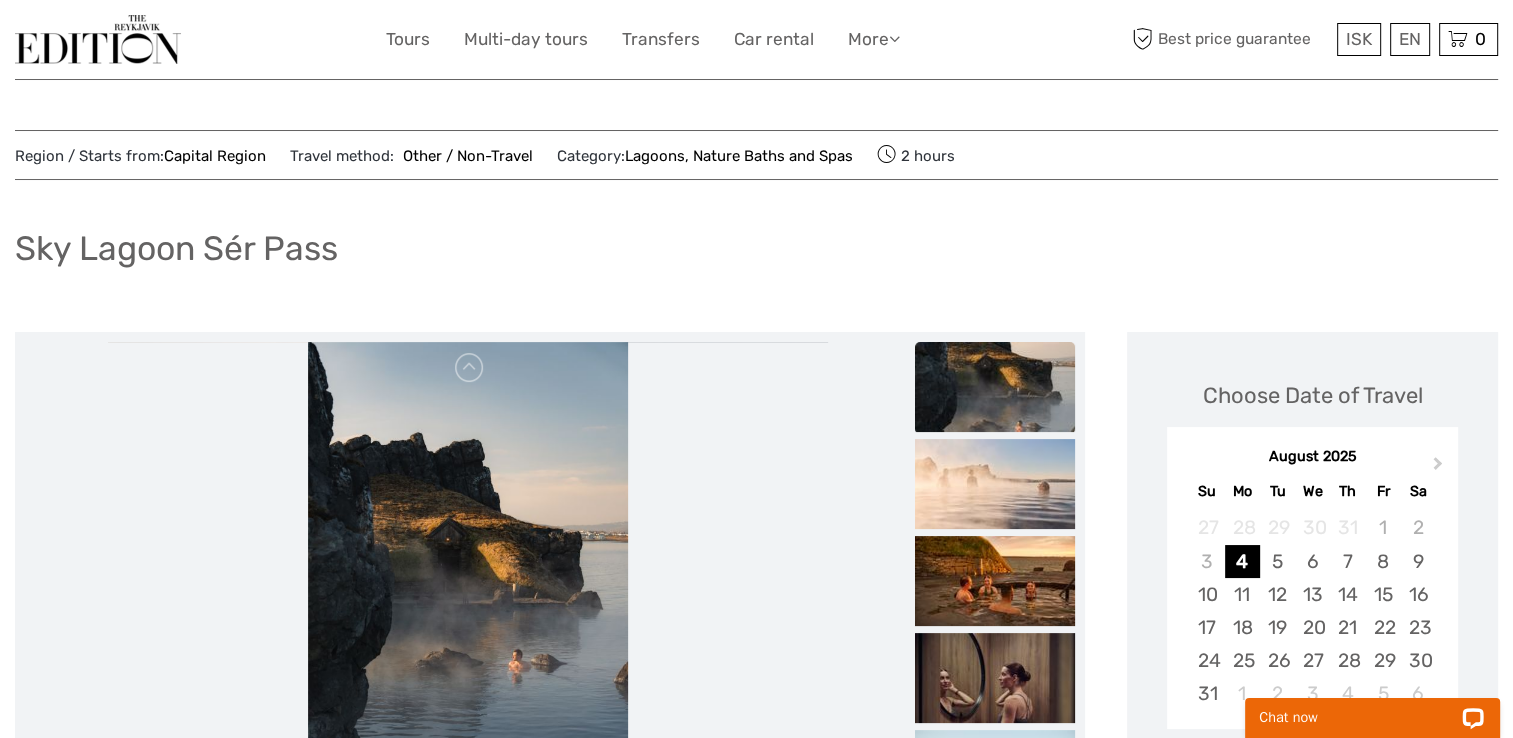 click at bounding box center [98, 39] 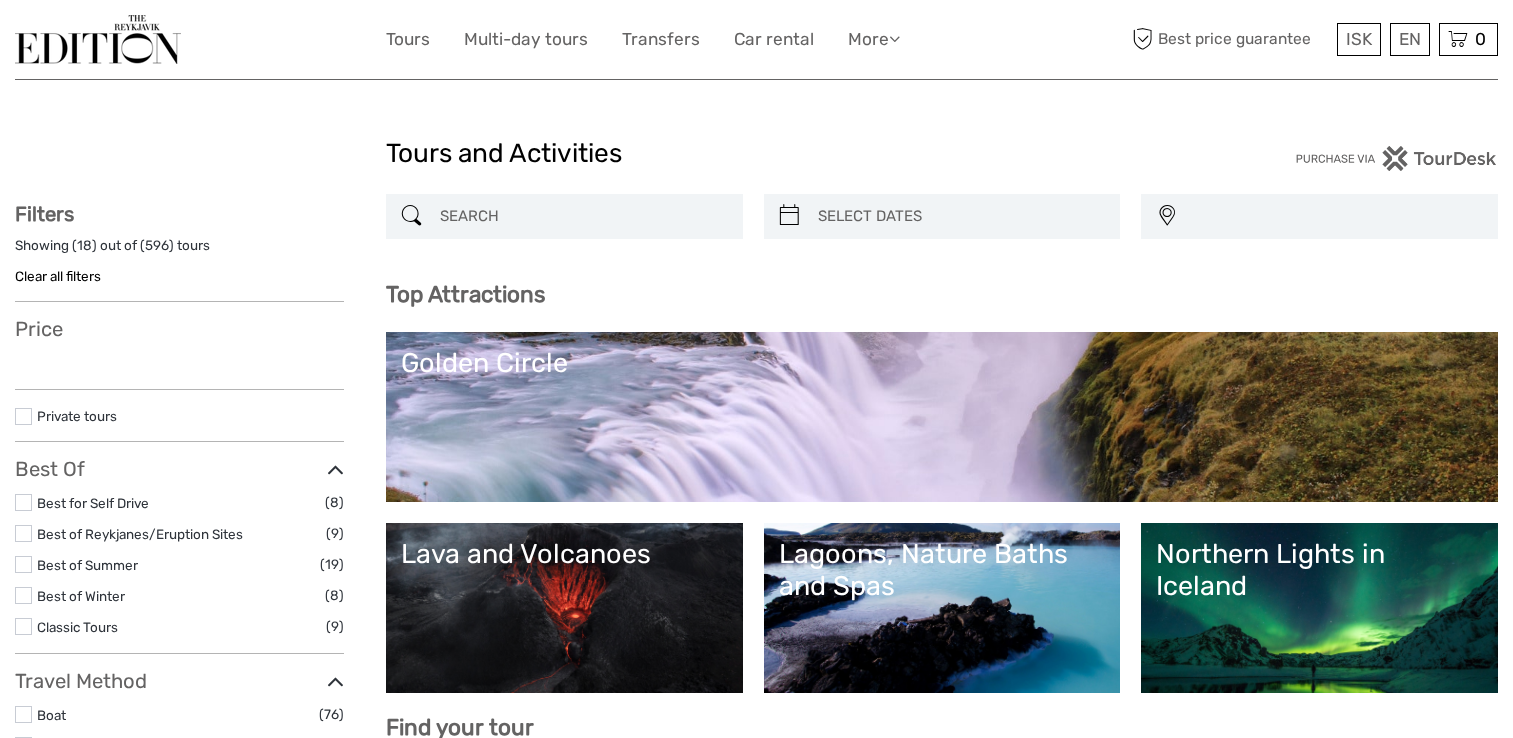 select 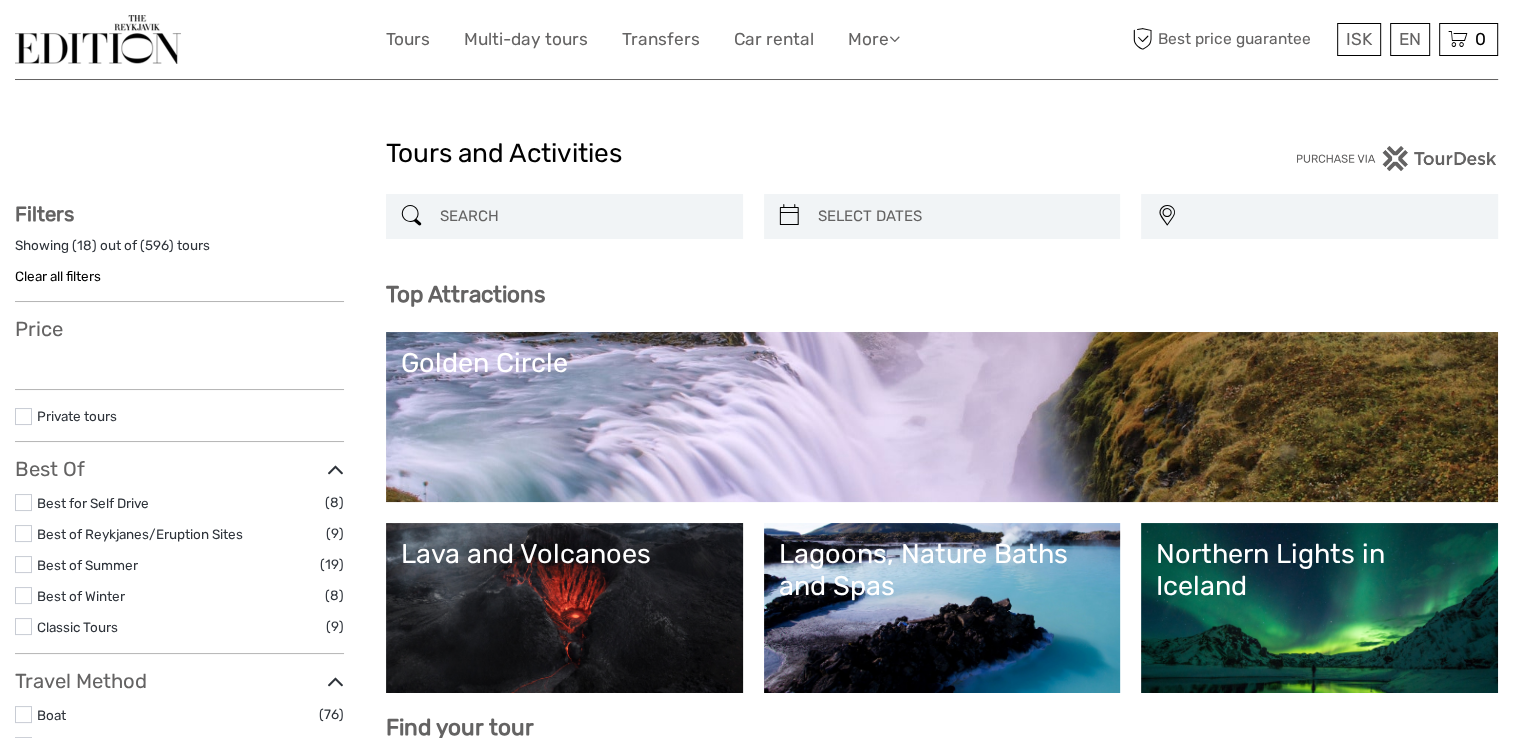 scroll, scrollTop: 0, scrollLeft: 0, axis: both 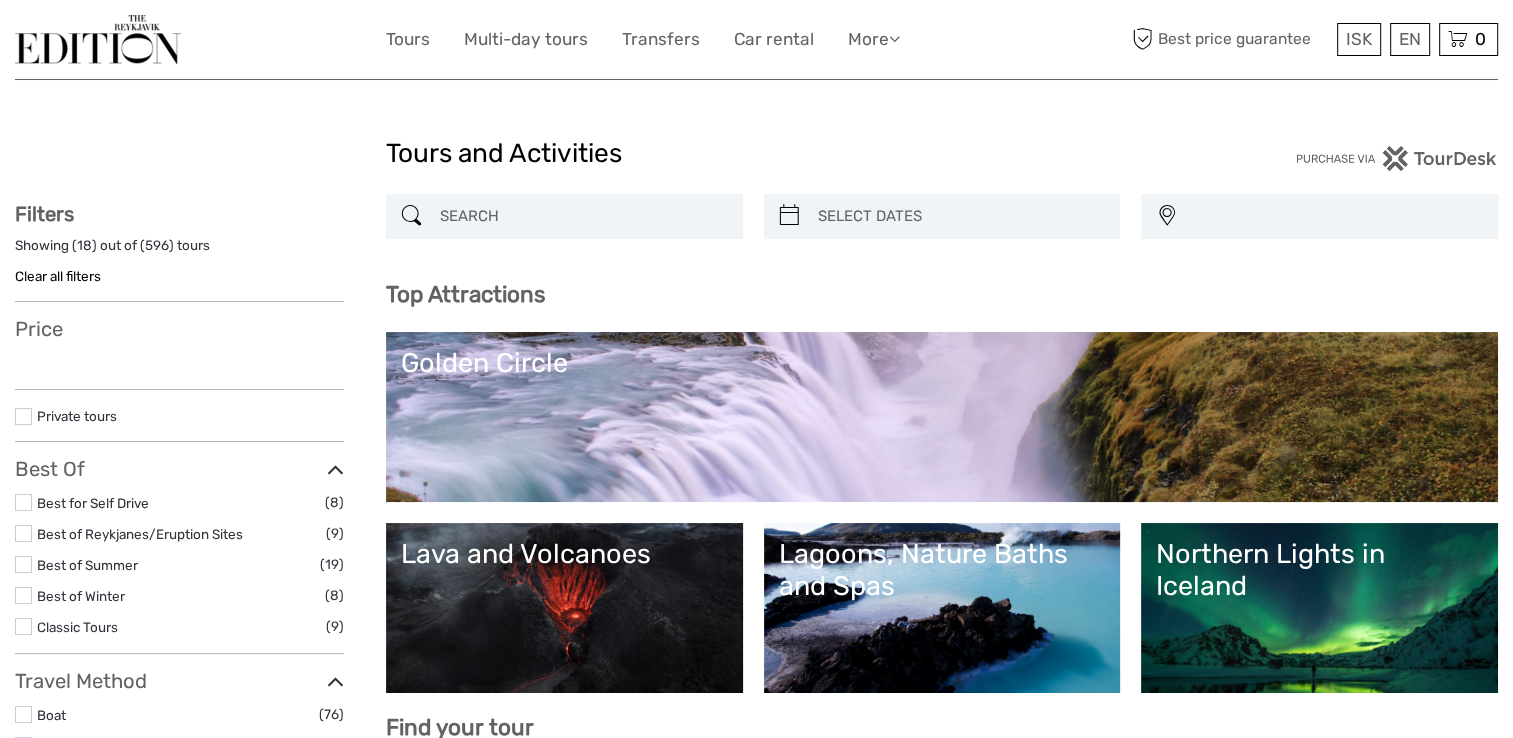 select 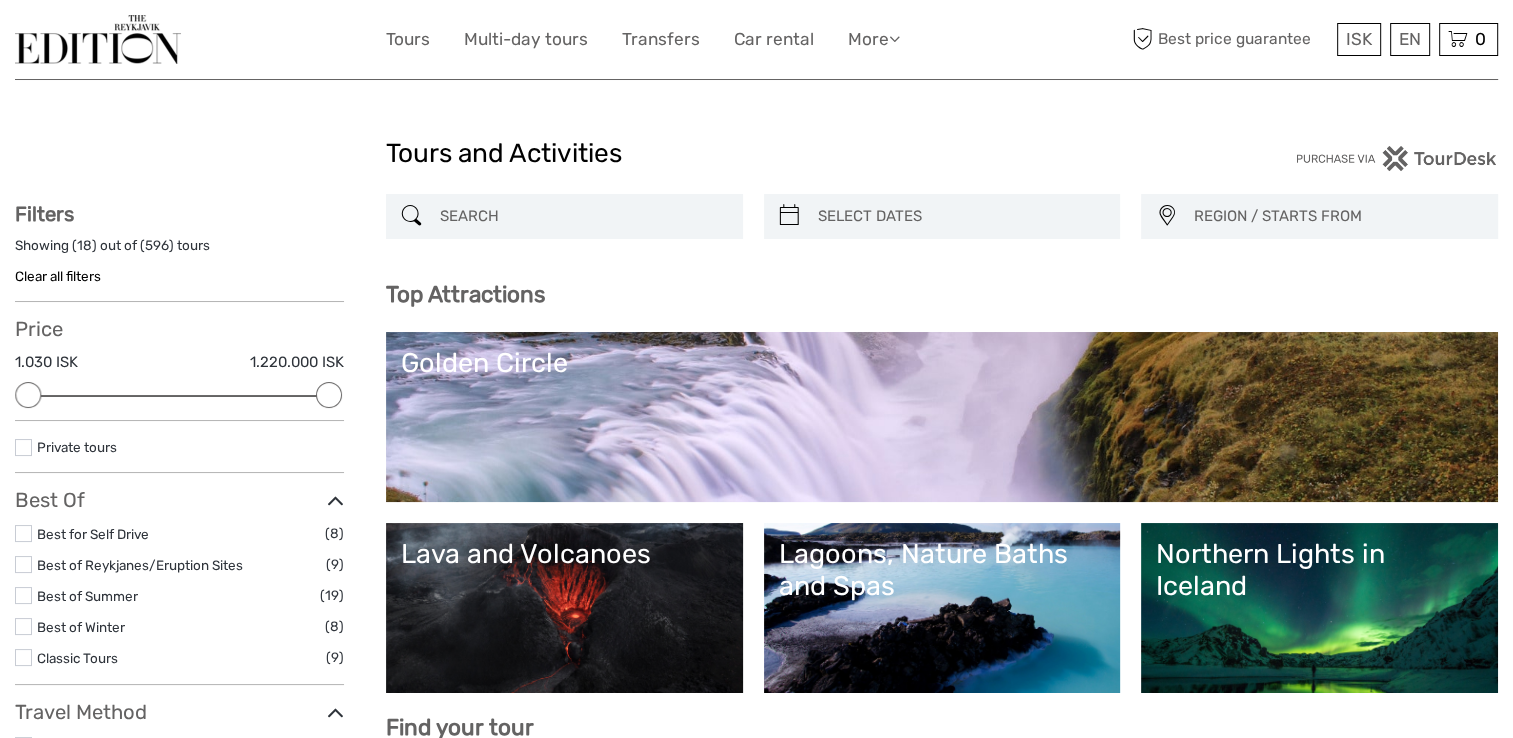 scroll, scrollTop: 0, scrollLeft: 0, axis: both 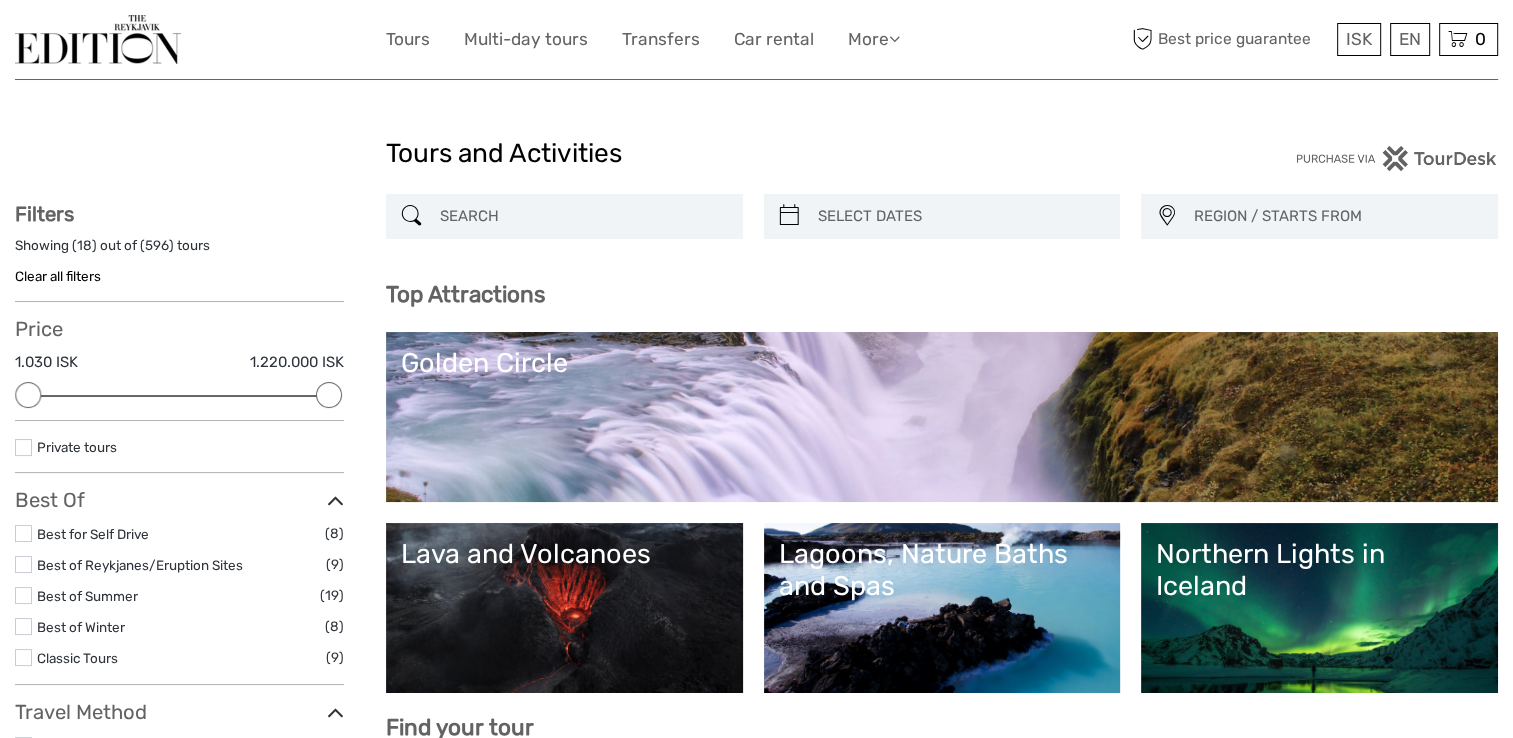 click at bounding box center [582, 216] 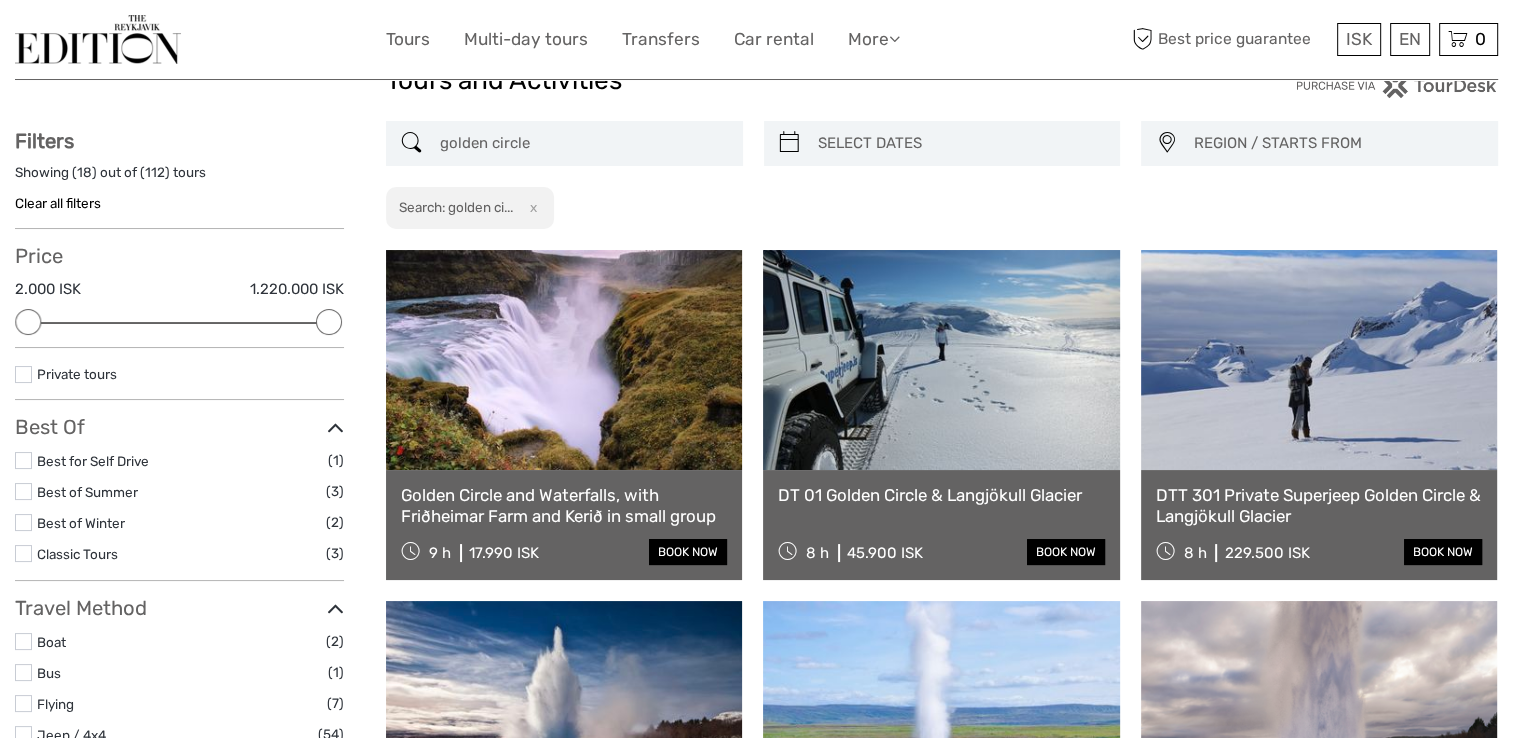 scroll, scrollTop: 113, scrollLeft: 0, axis: vertical 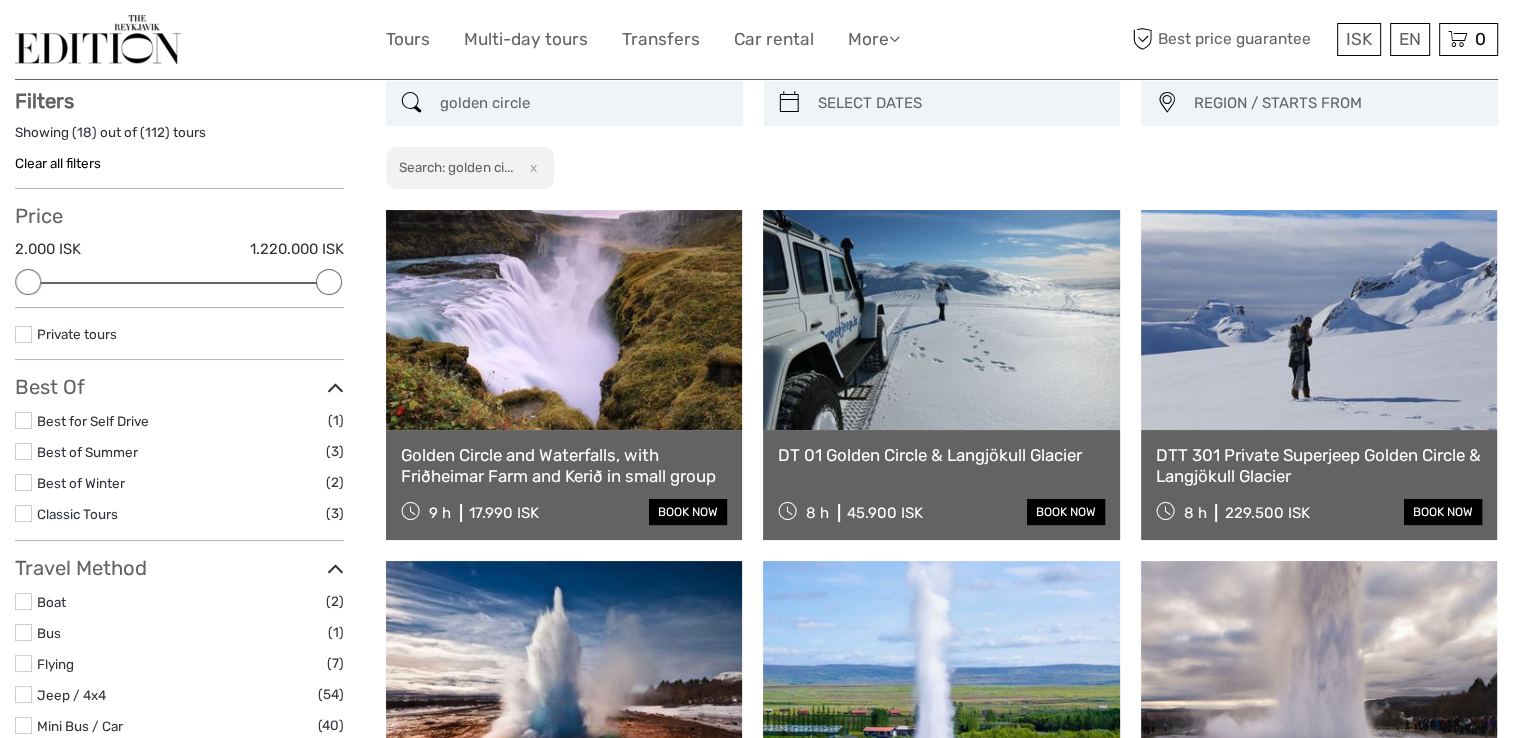 type on "golden circle" 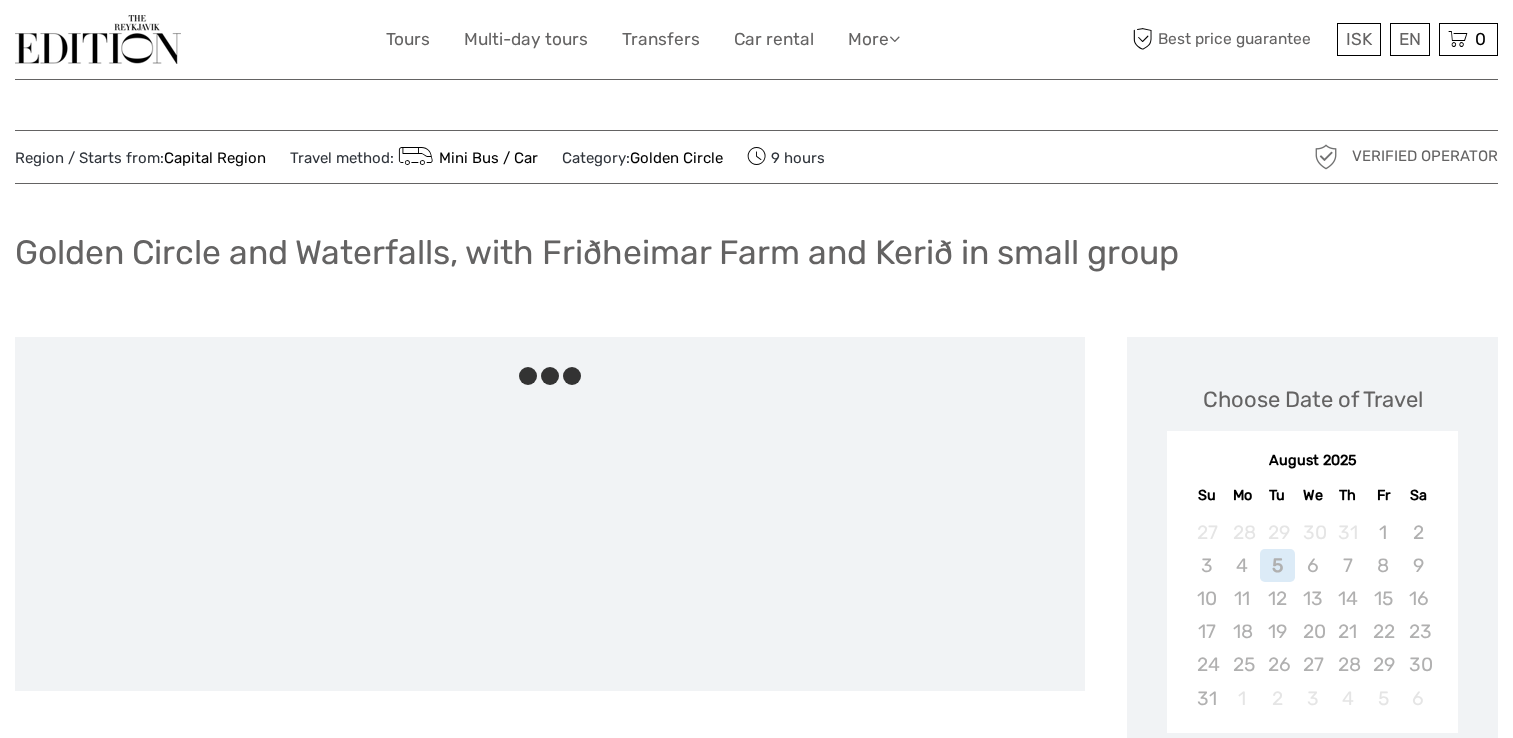 scroll, scrollTop: 0, scrollLeft: 0, axis: both 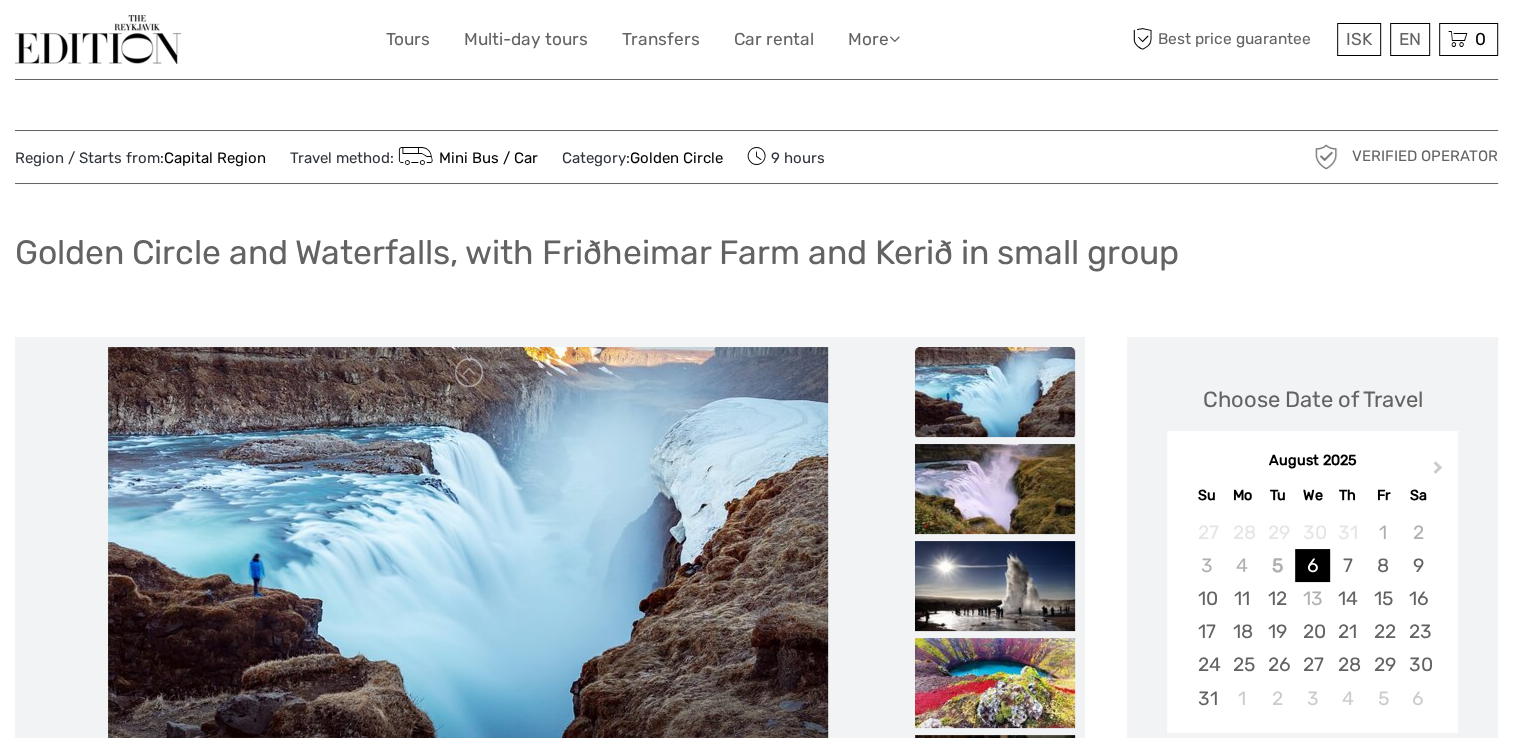 click at bounding box center [98, 39] 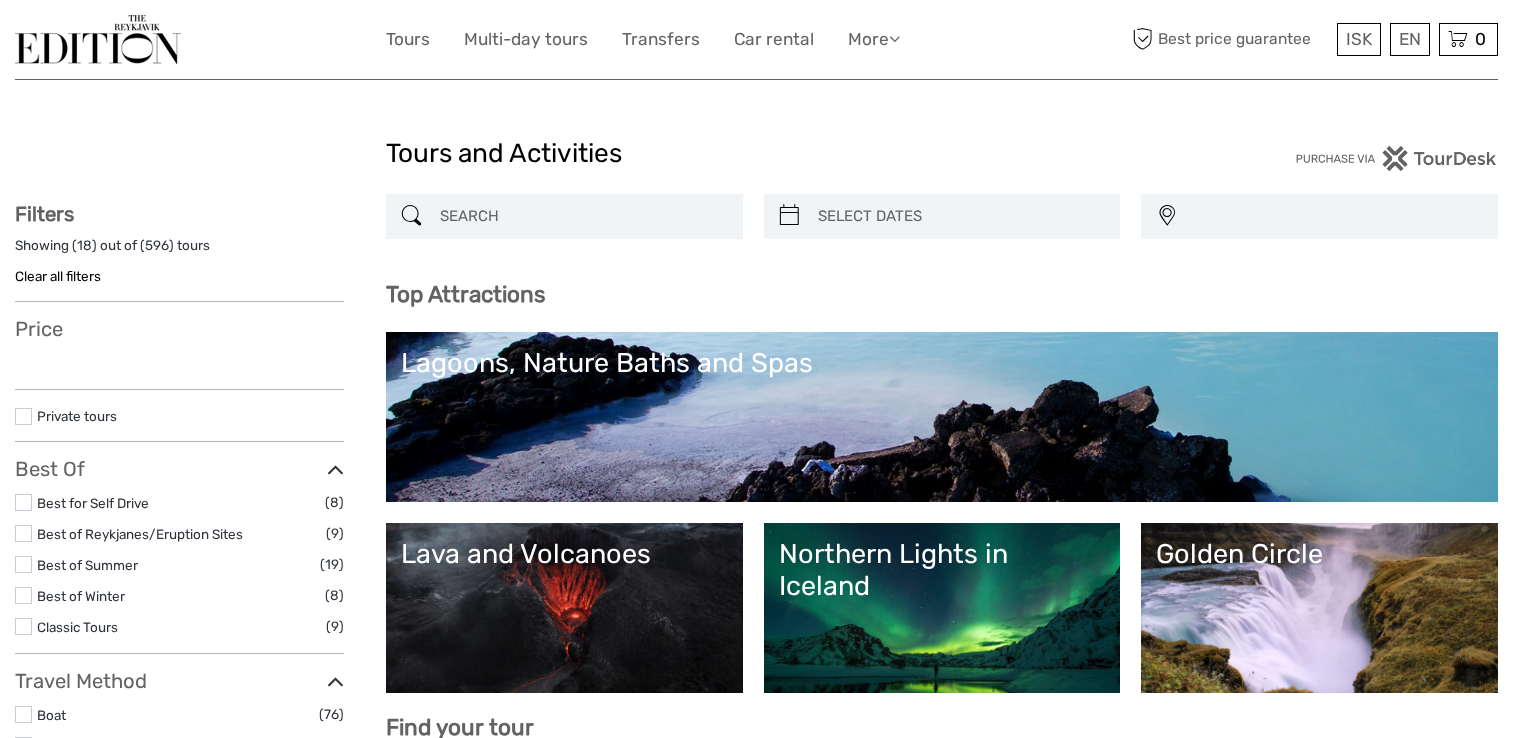 select 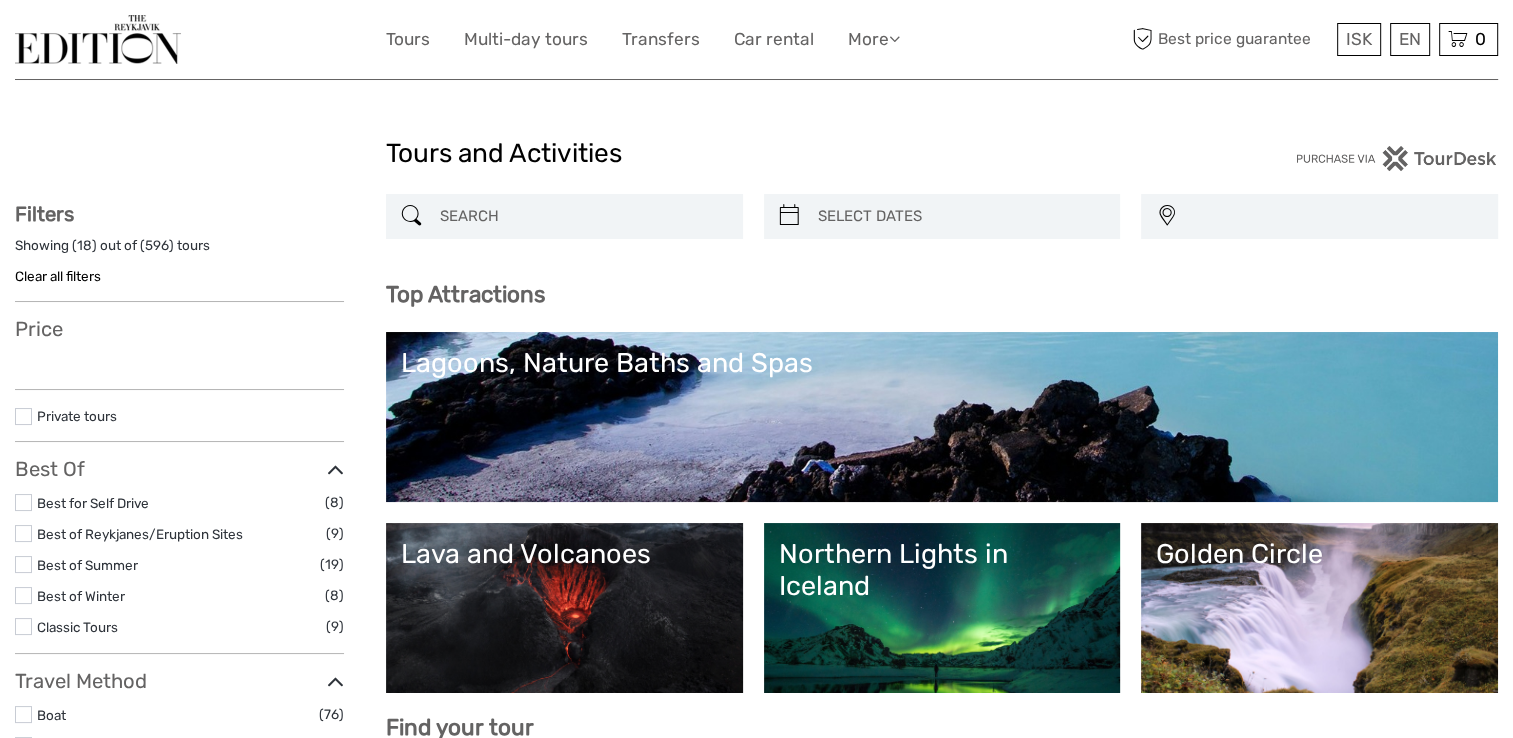 select 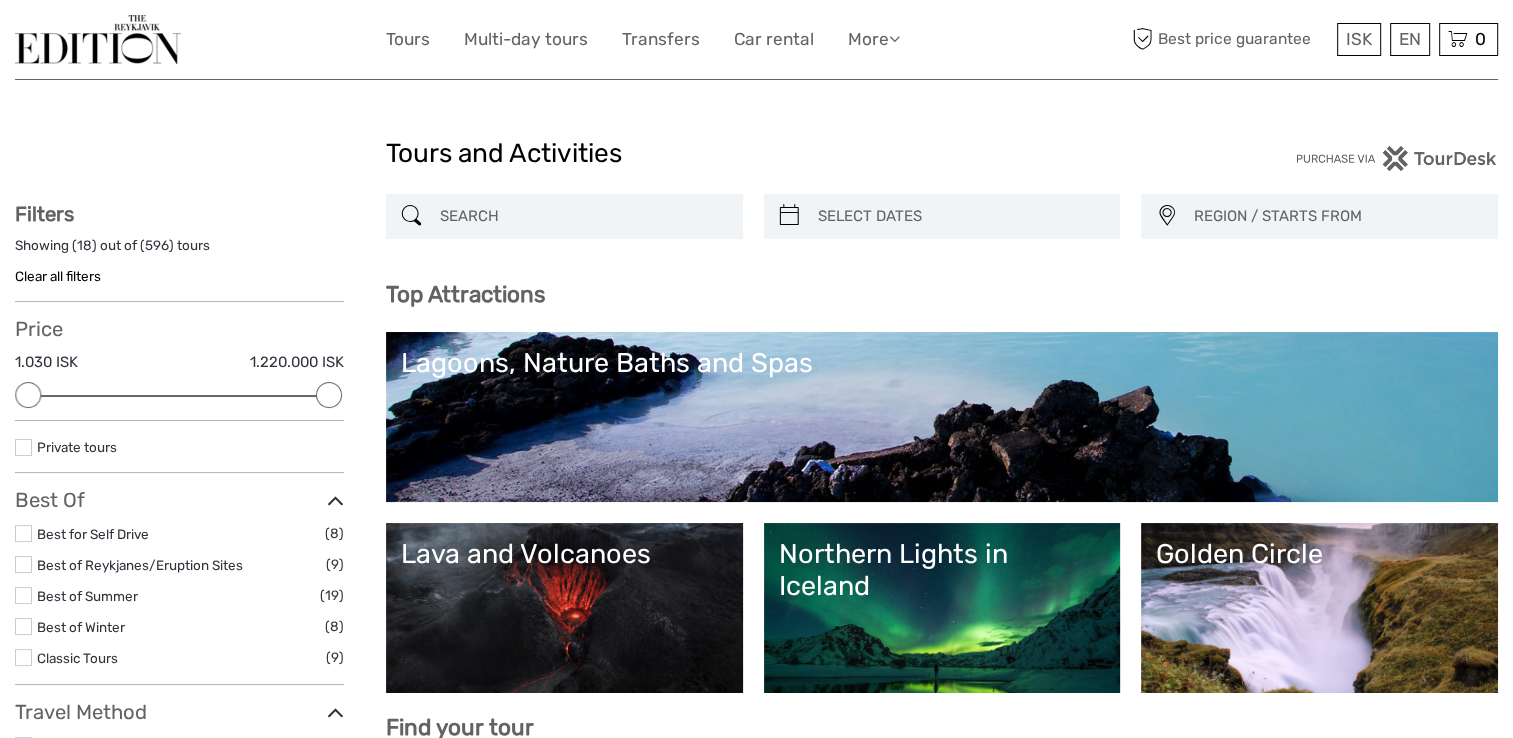 scroll, scrollTop: 0, scrollLeft: 0, axis: both 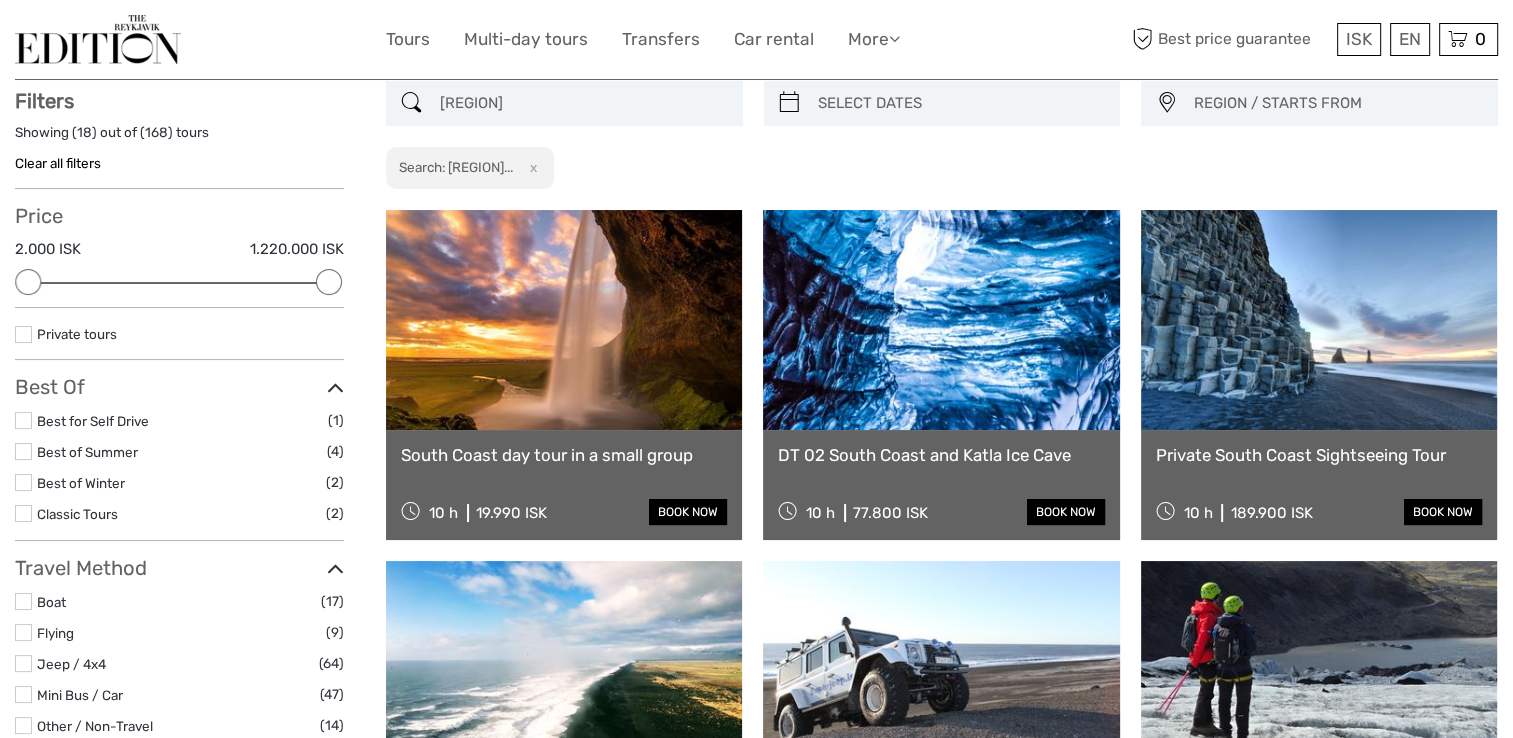 type on "south coast" 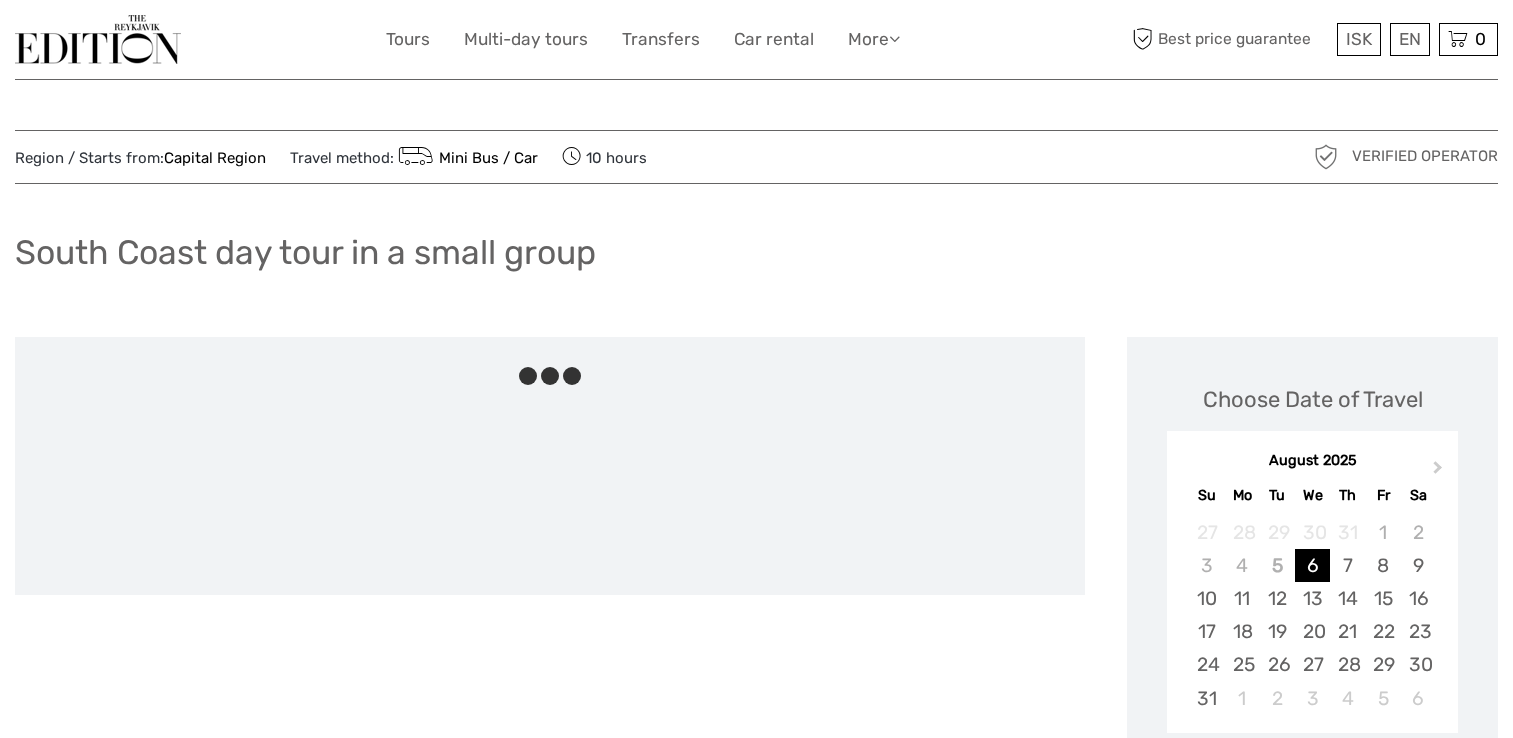 scroll, scrollTop: 0, scrollLeft: 0, axis: both 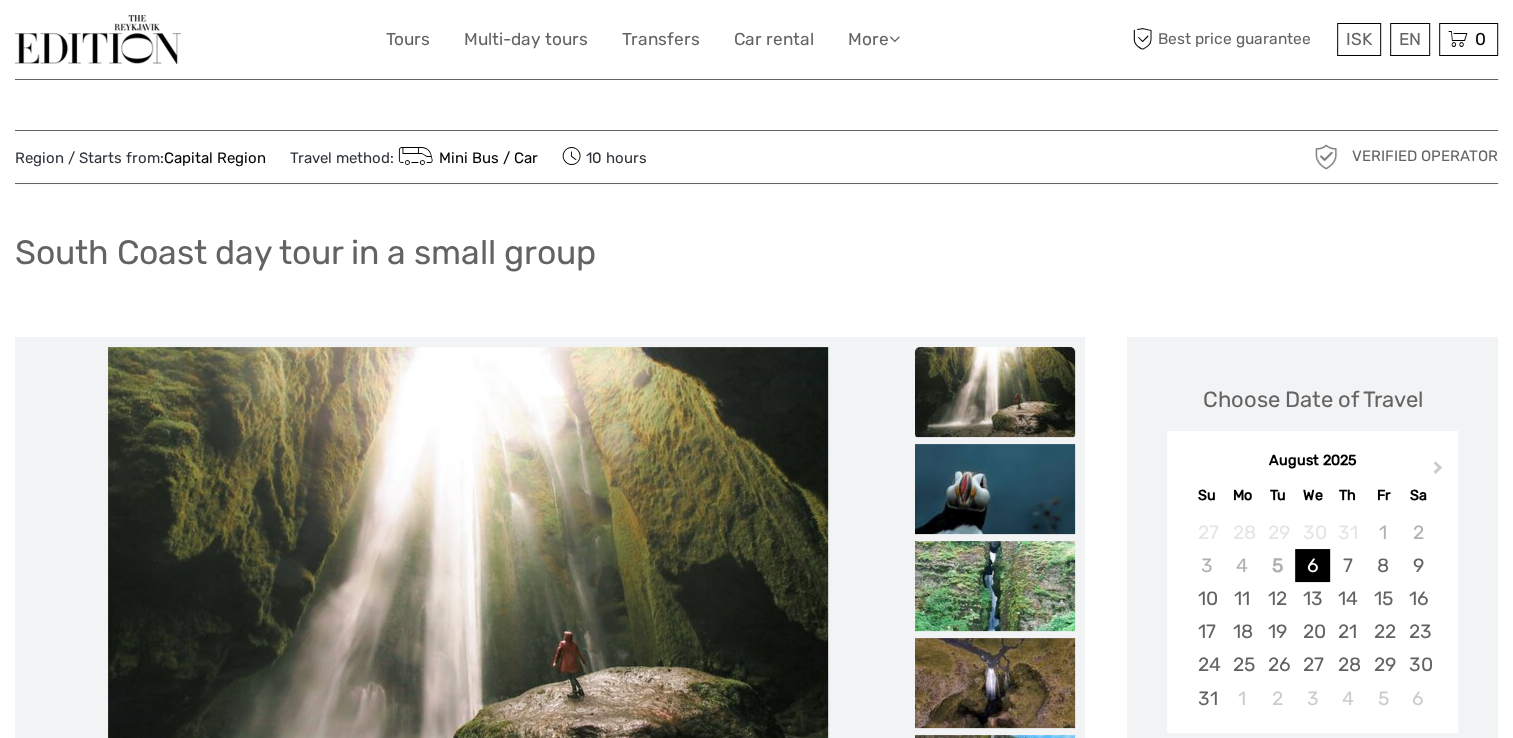 click at bounding box center (98, 39) 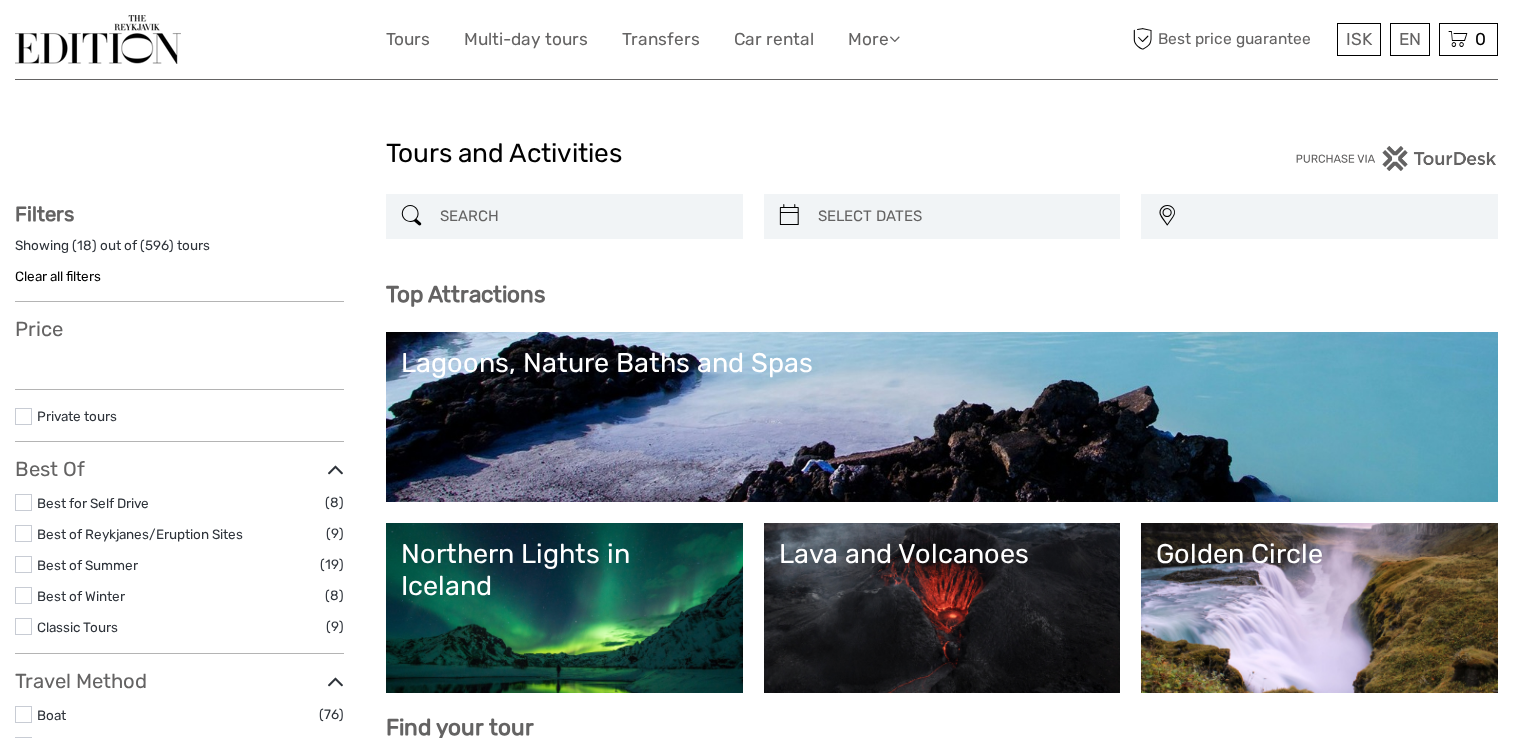 select 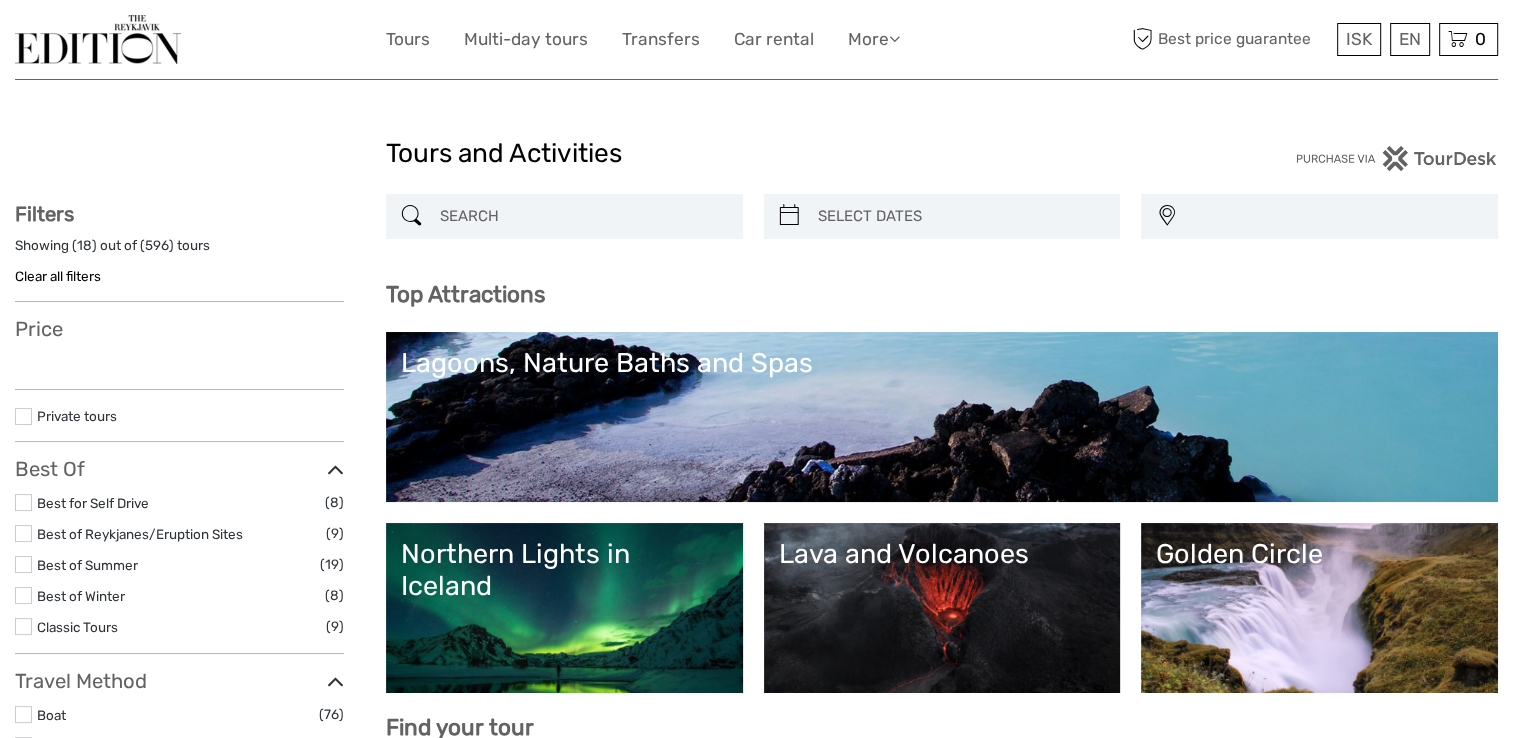 select 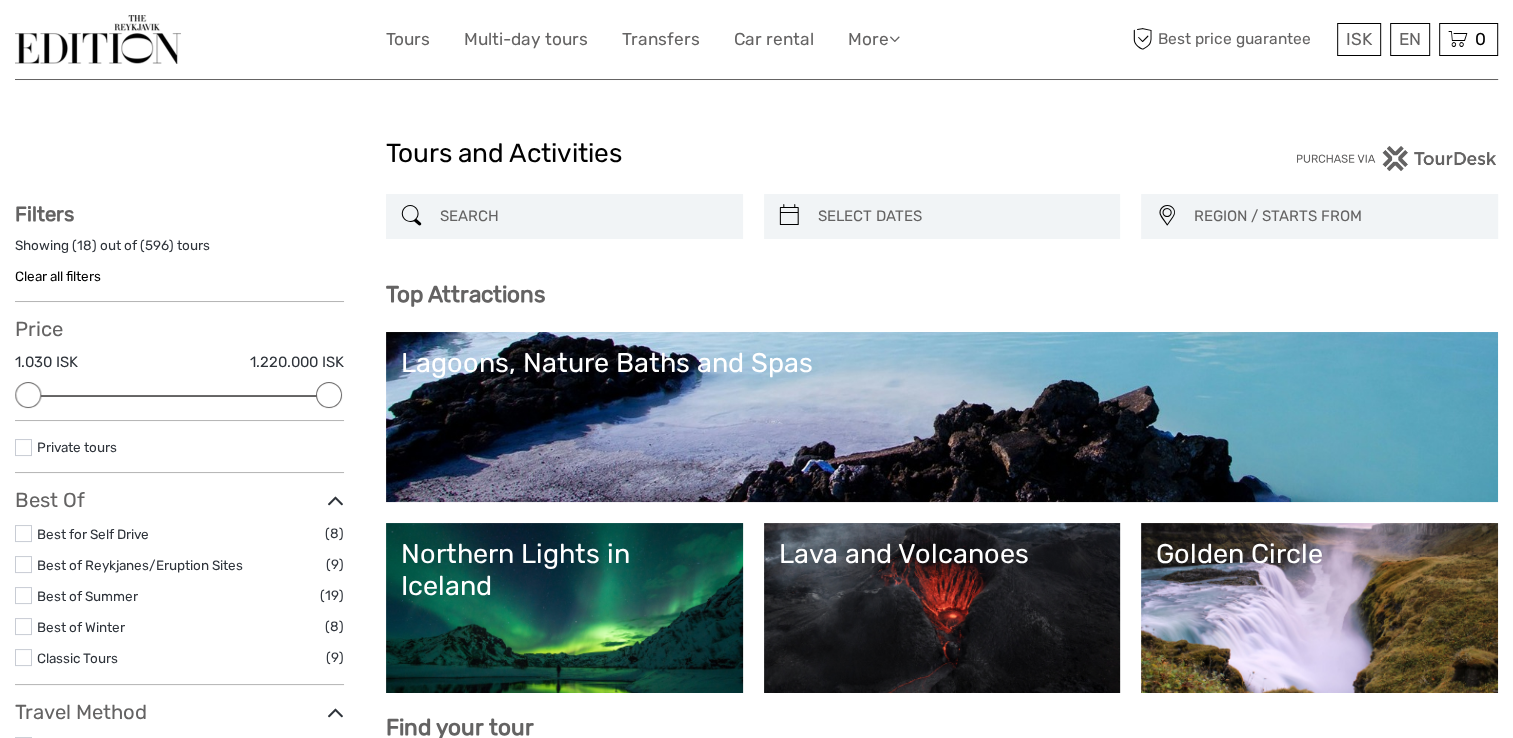 click at bounding box center [582, 216] 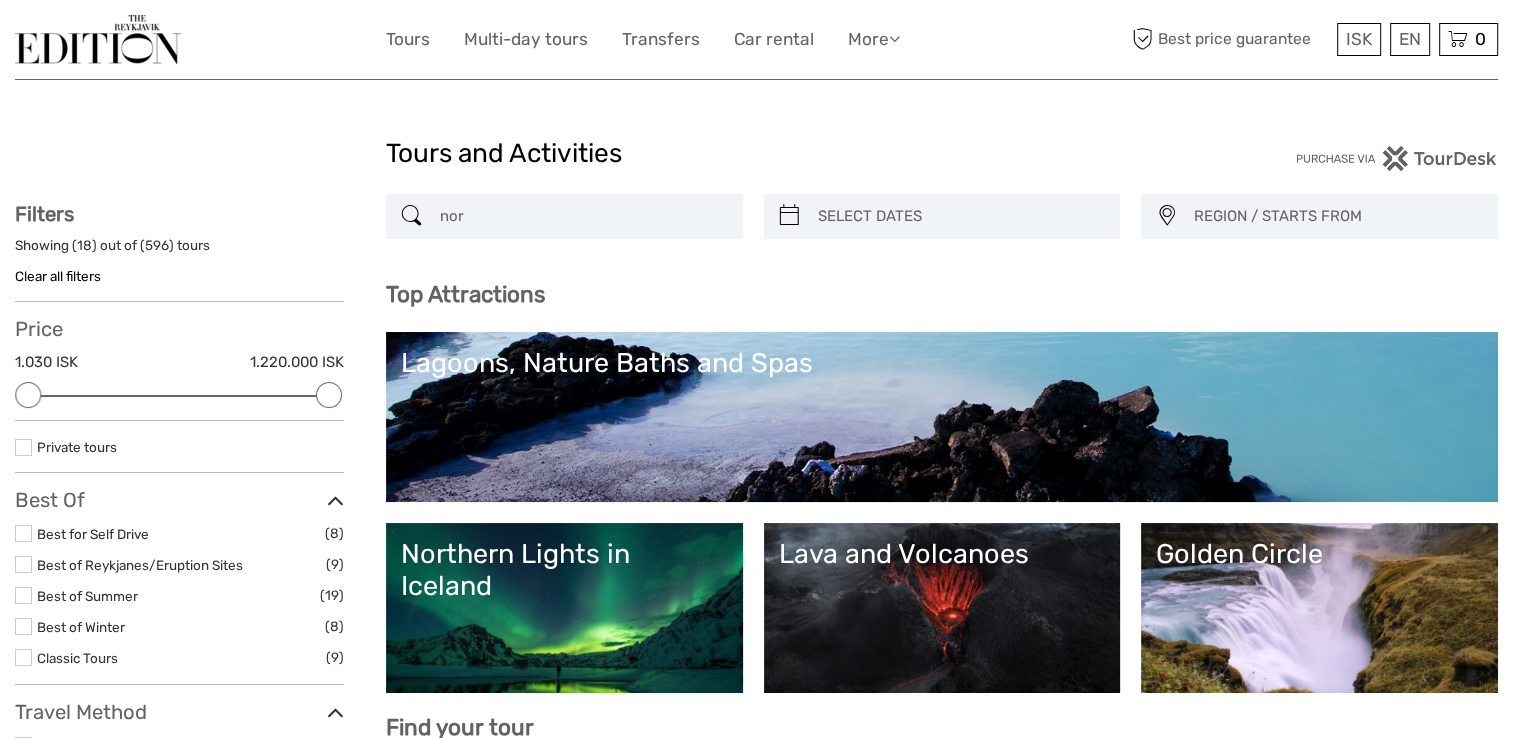 scroll, scrollTop: 0, scrollLeft: 0, axis: both 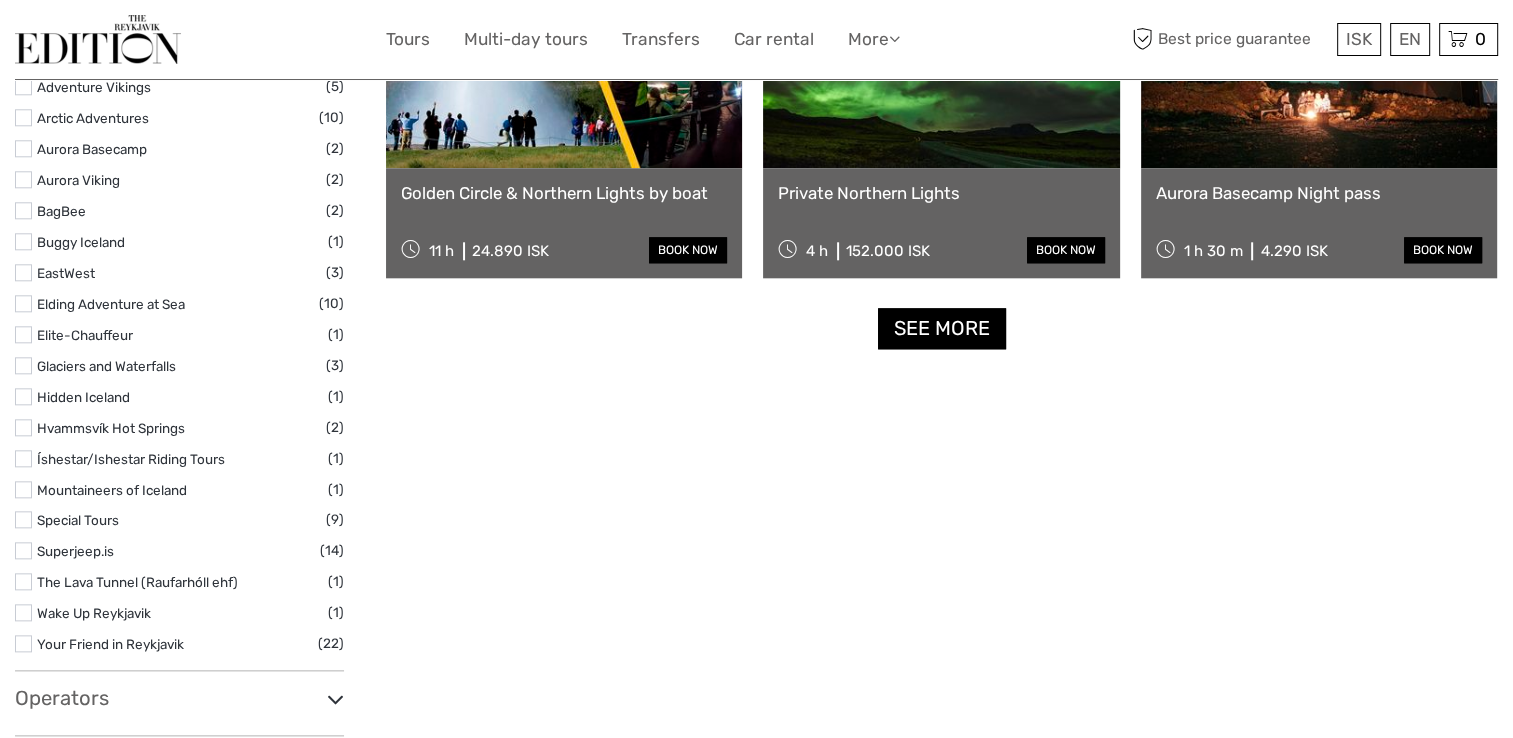 type on "northern light" 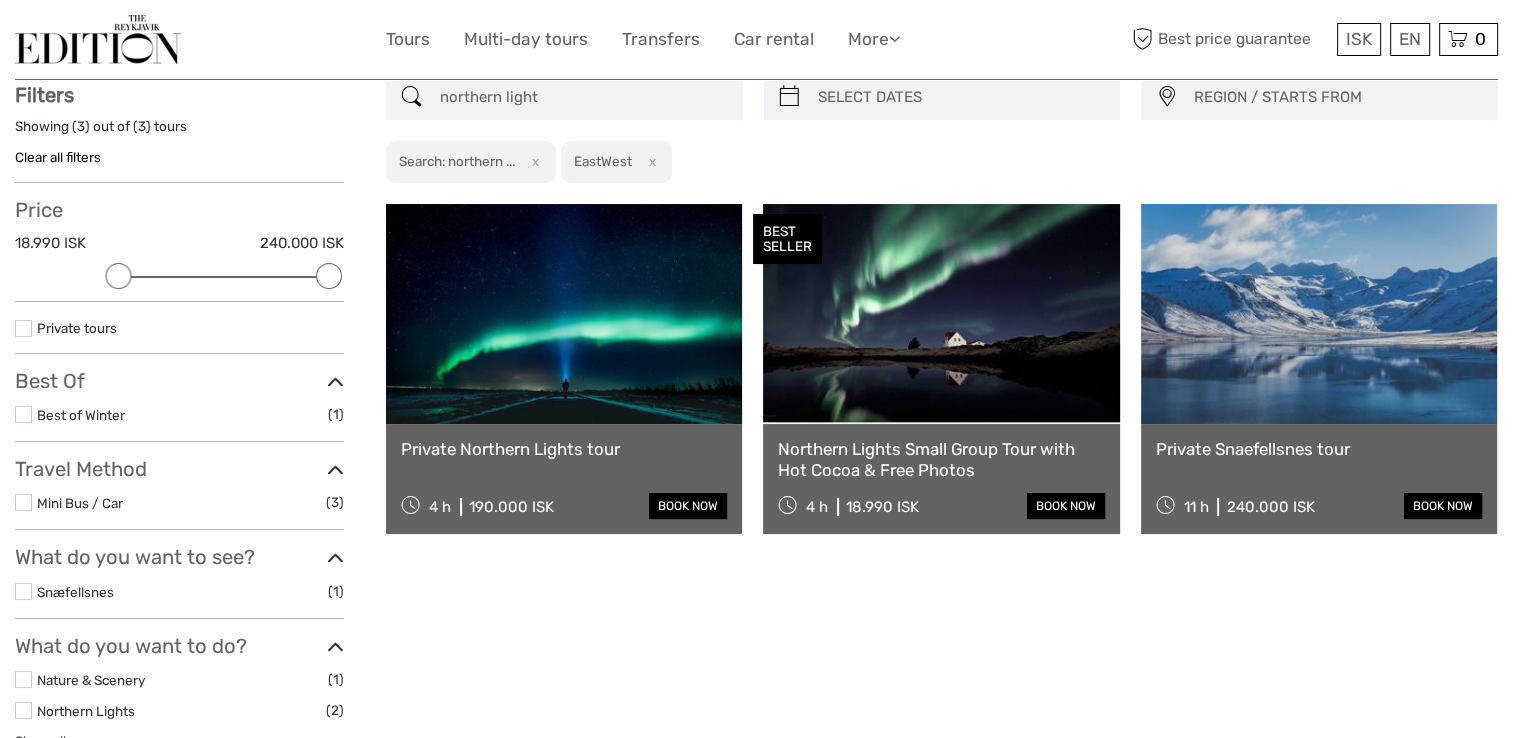scroll, scrollTop: 113, scrollLeft: 0, axis: vertical 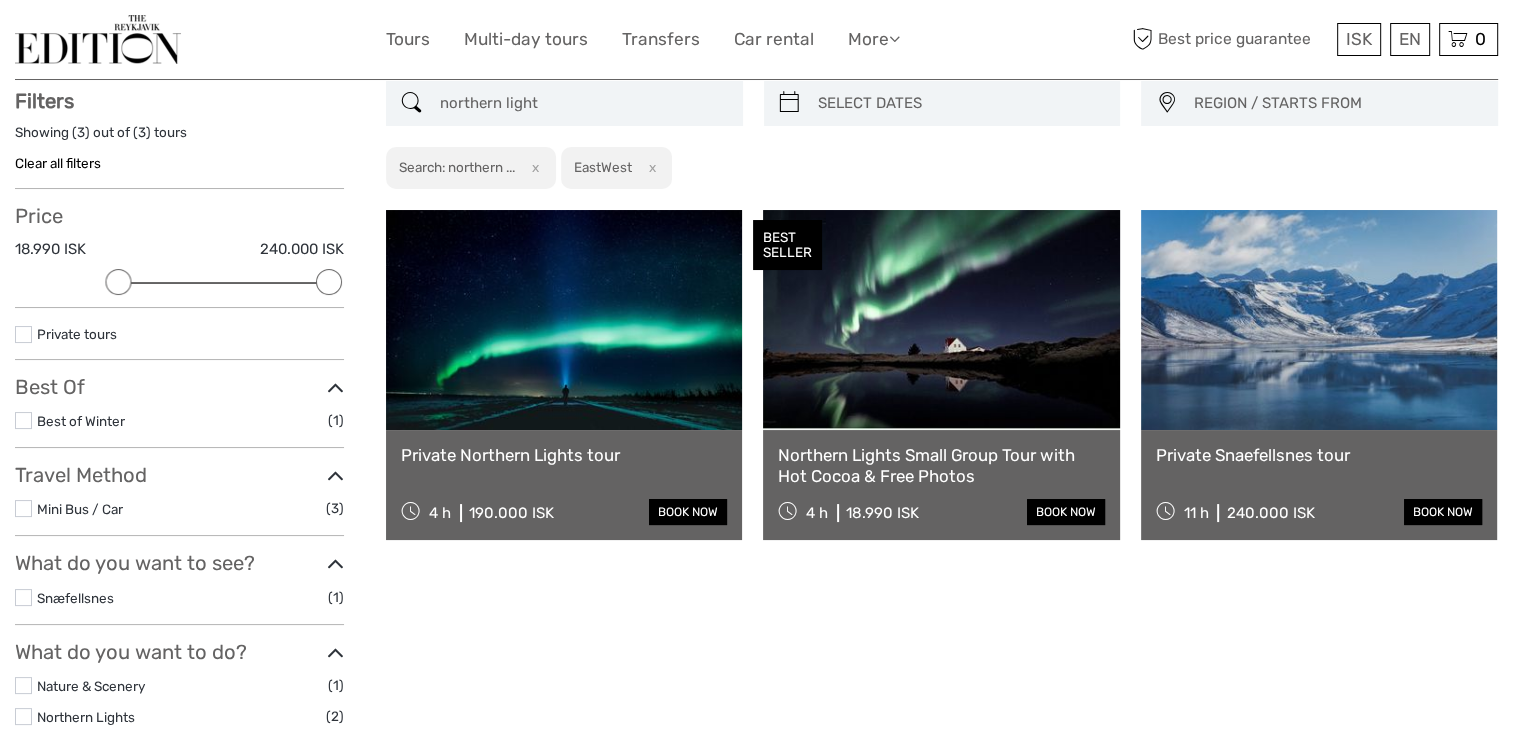 click at bounding box center (941, 320) 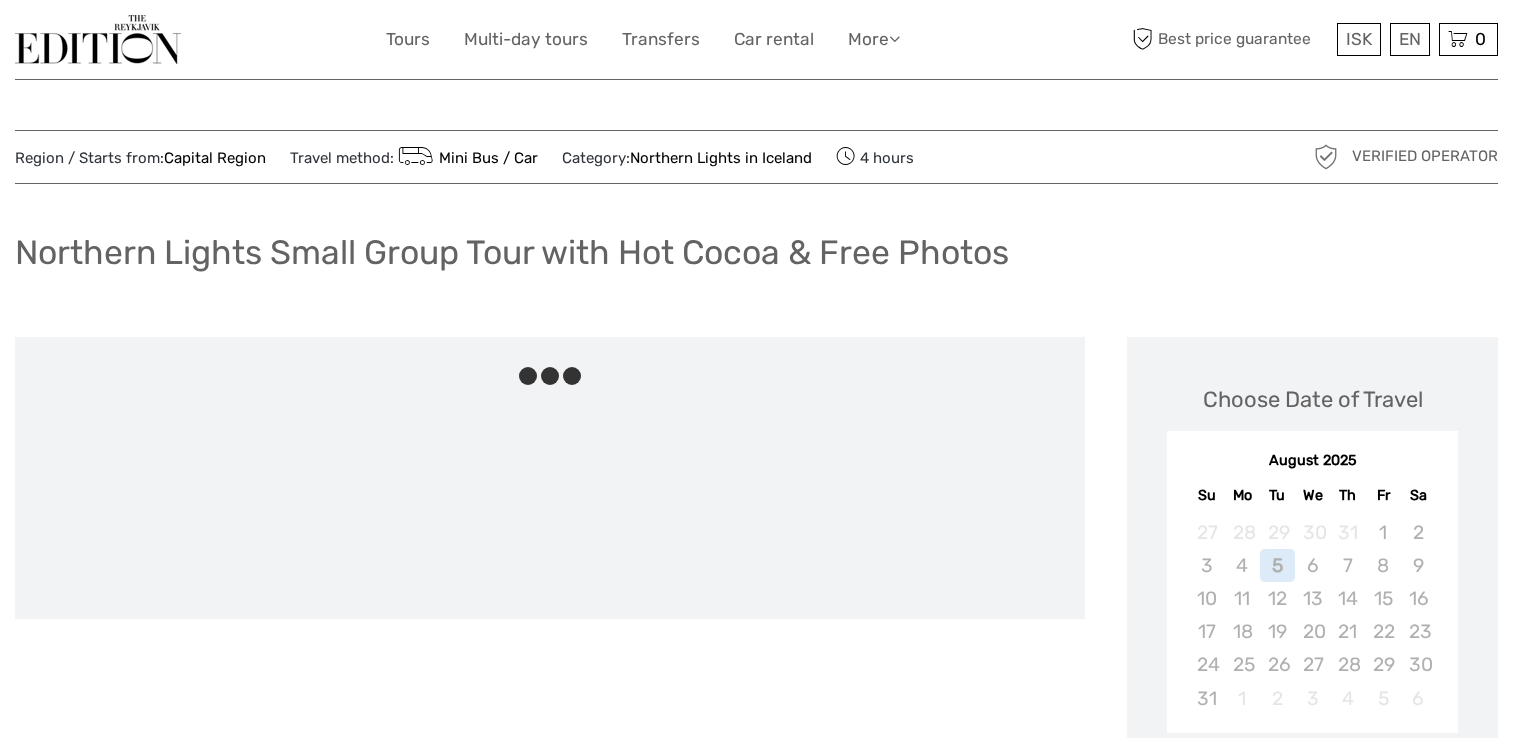 scroll, scrollTop: 0, scrollLeft: 0, axis: both 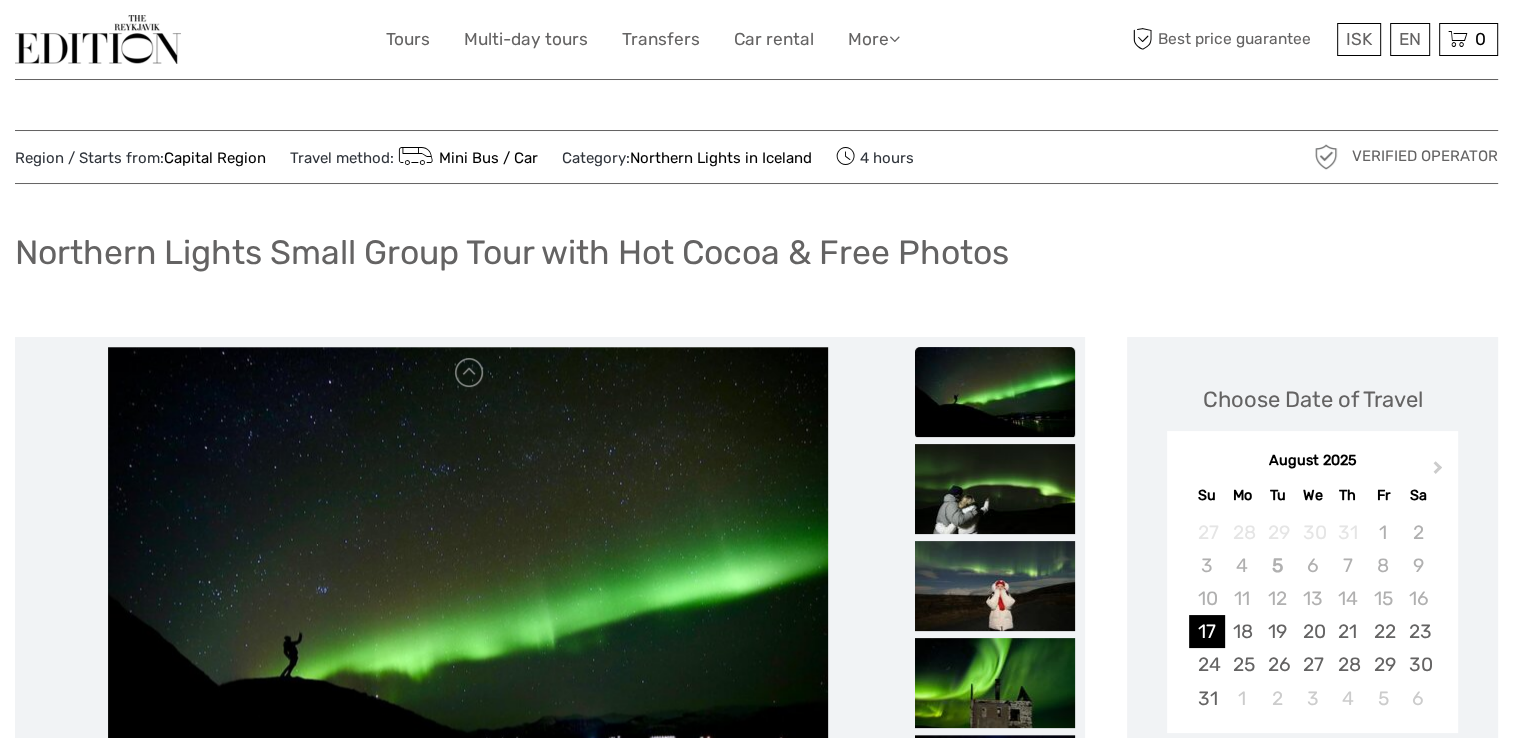 click at bounding box center (98, 39) 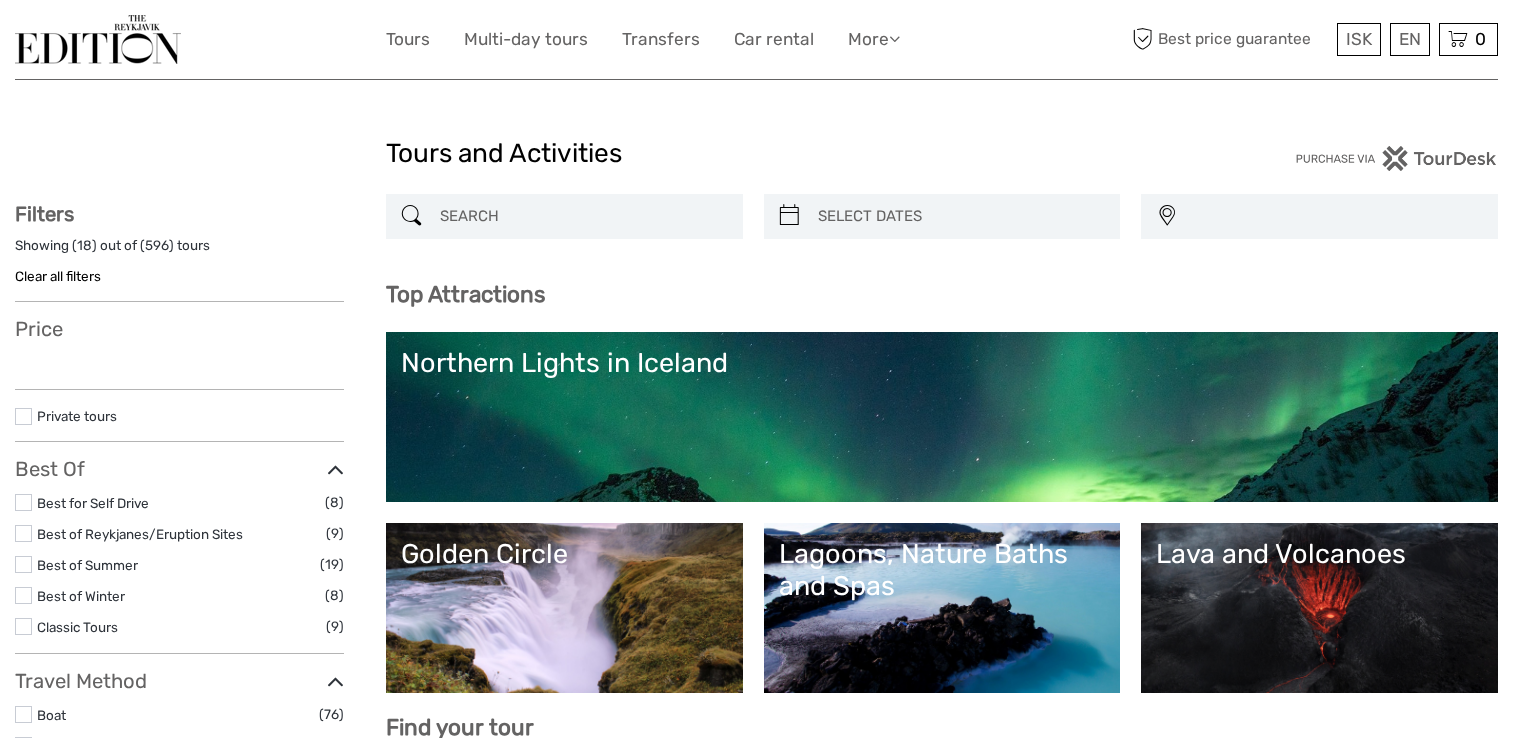 select 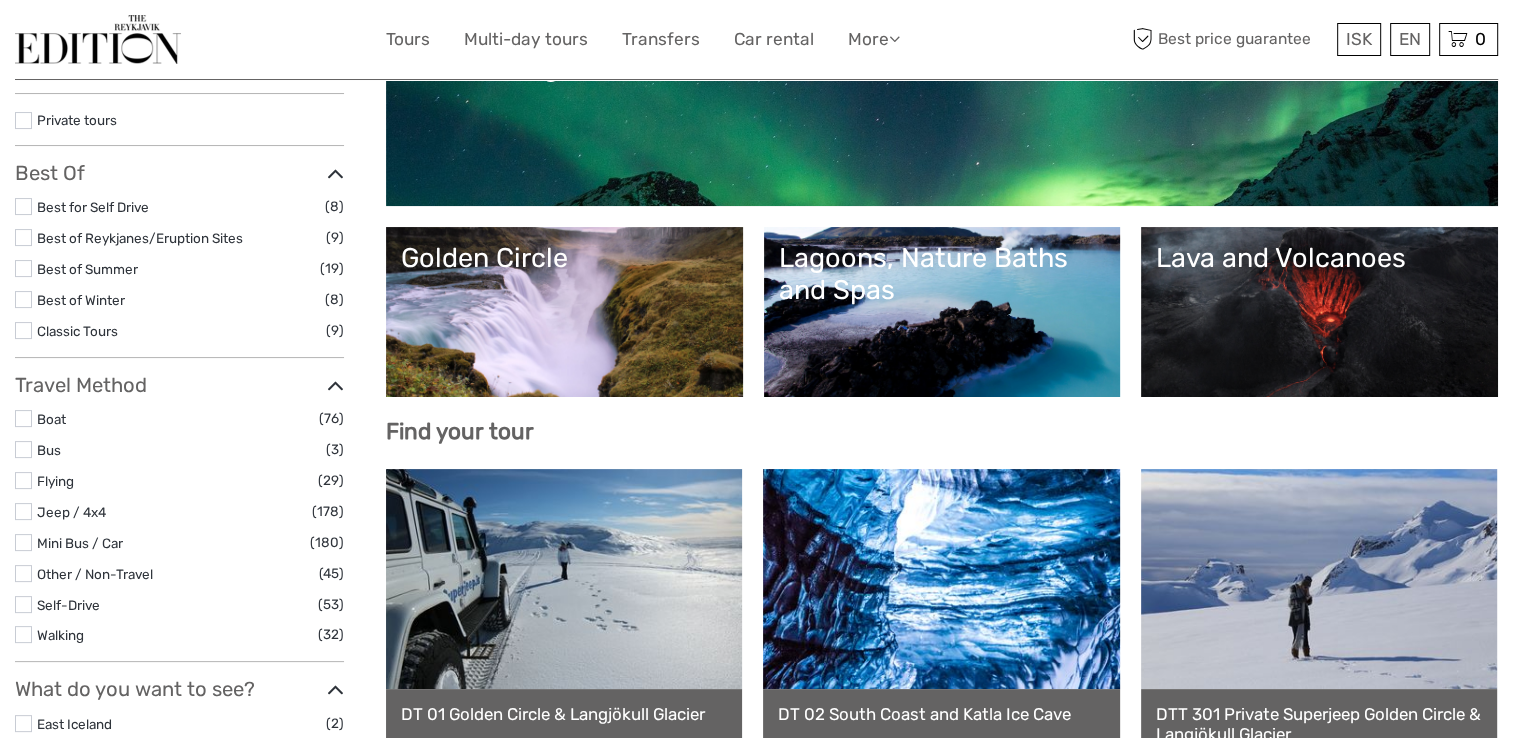 scroll, scrollTop: 444, scrollLeft: 0, axis: vertical 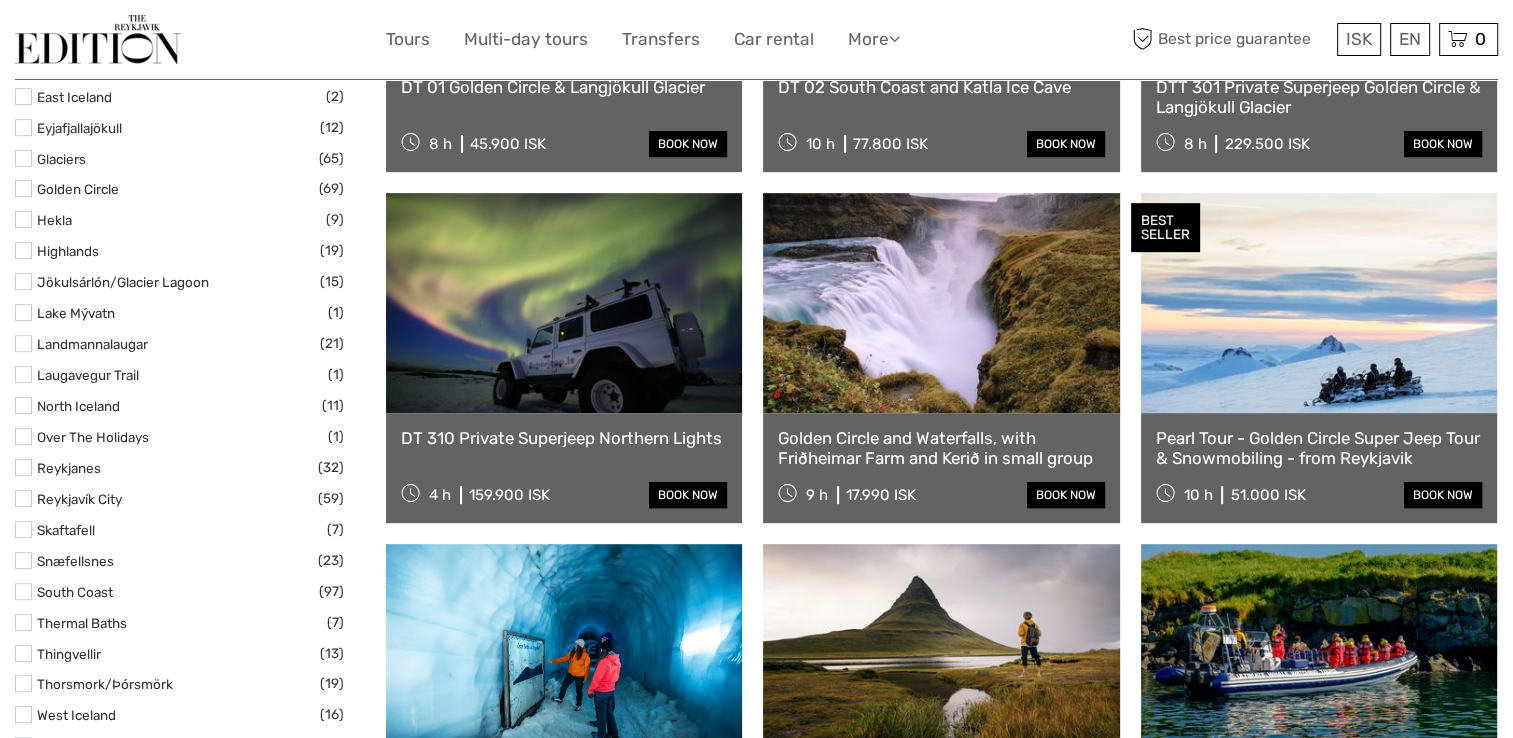 select 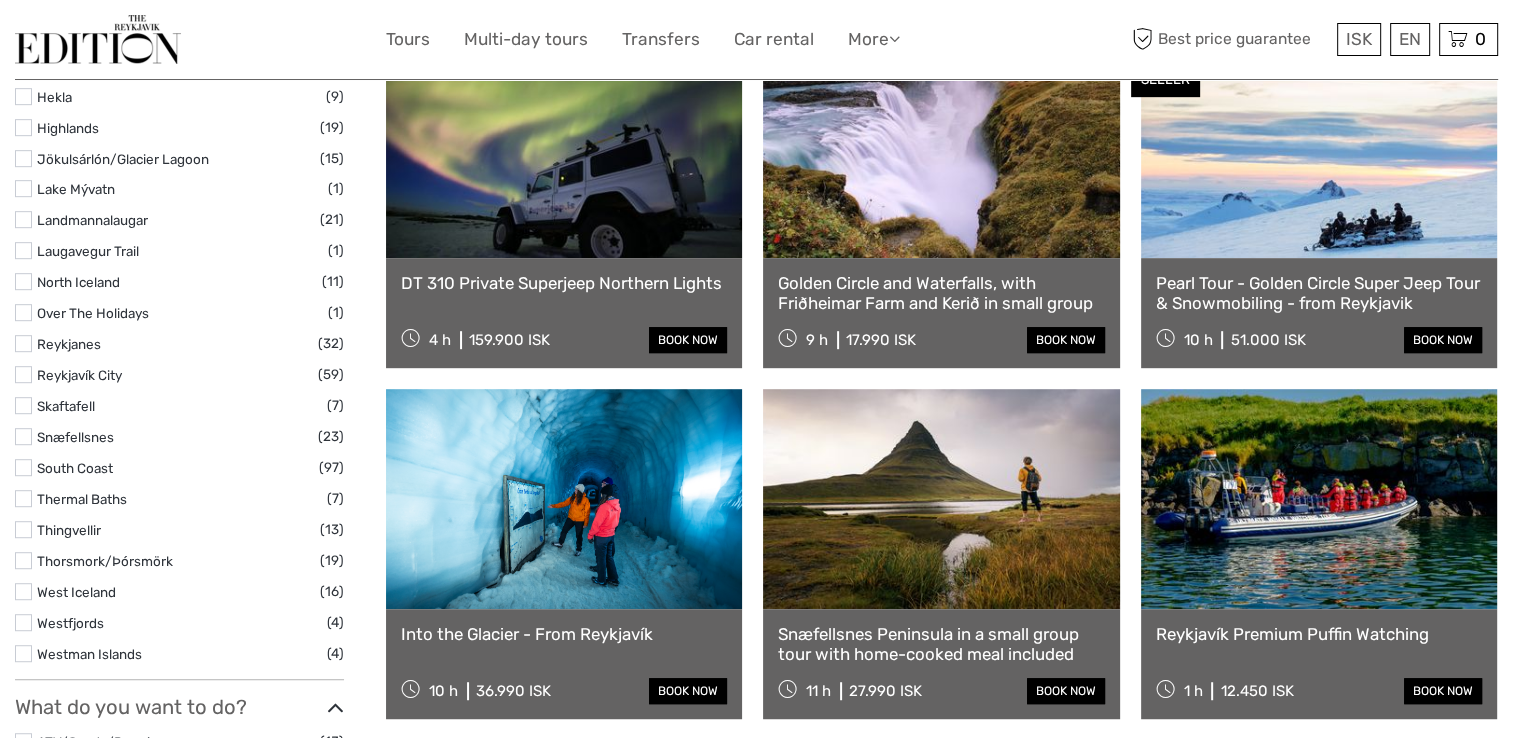 scroll, scrollTop: 0, scrollLeft: 0, axis: both 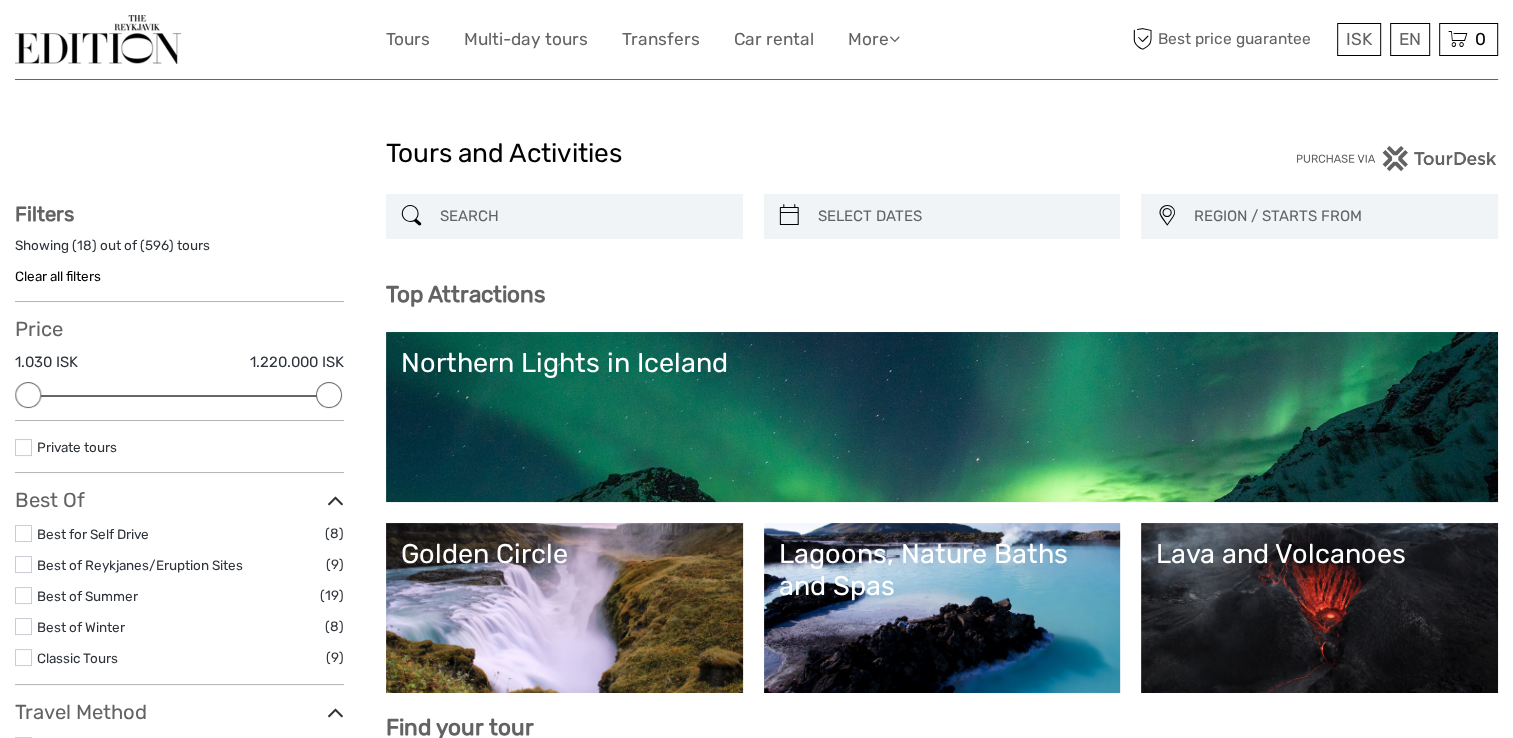 click at bounding box center [582, 216] 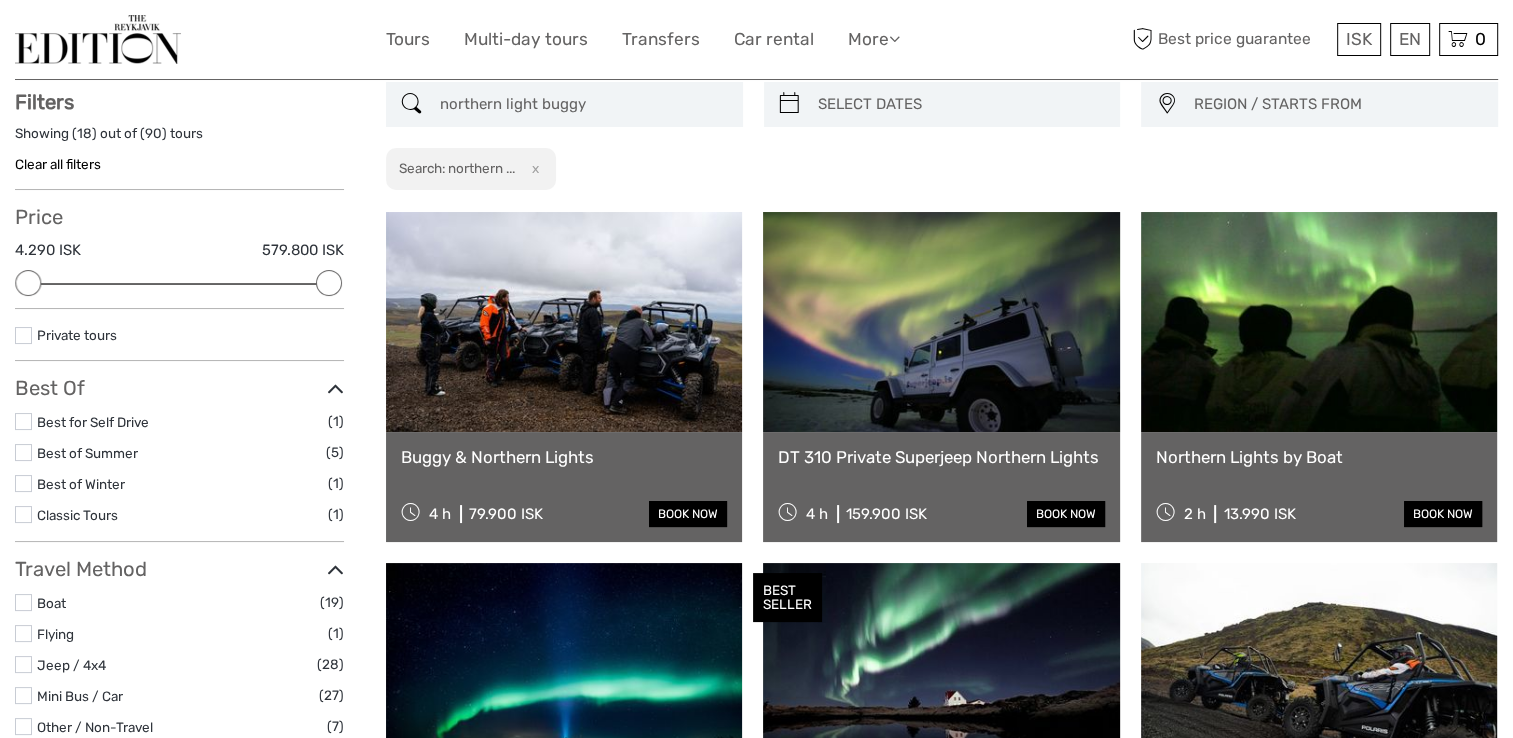 scroll, scrollTop: 113, scrollLeft: 0, axis: vertical 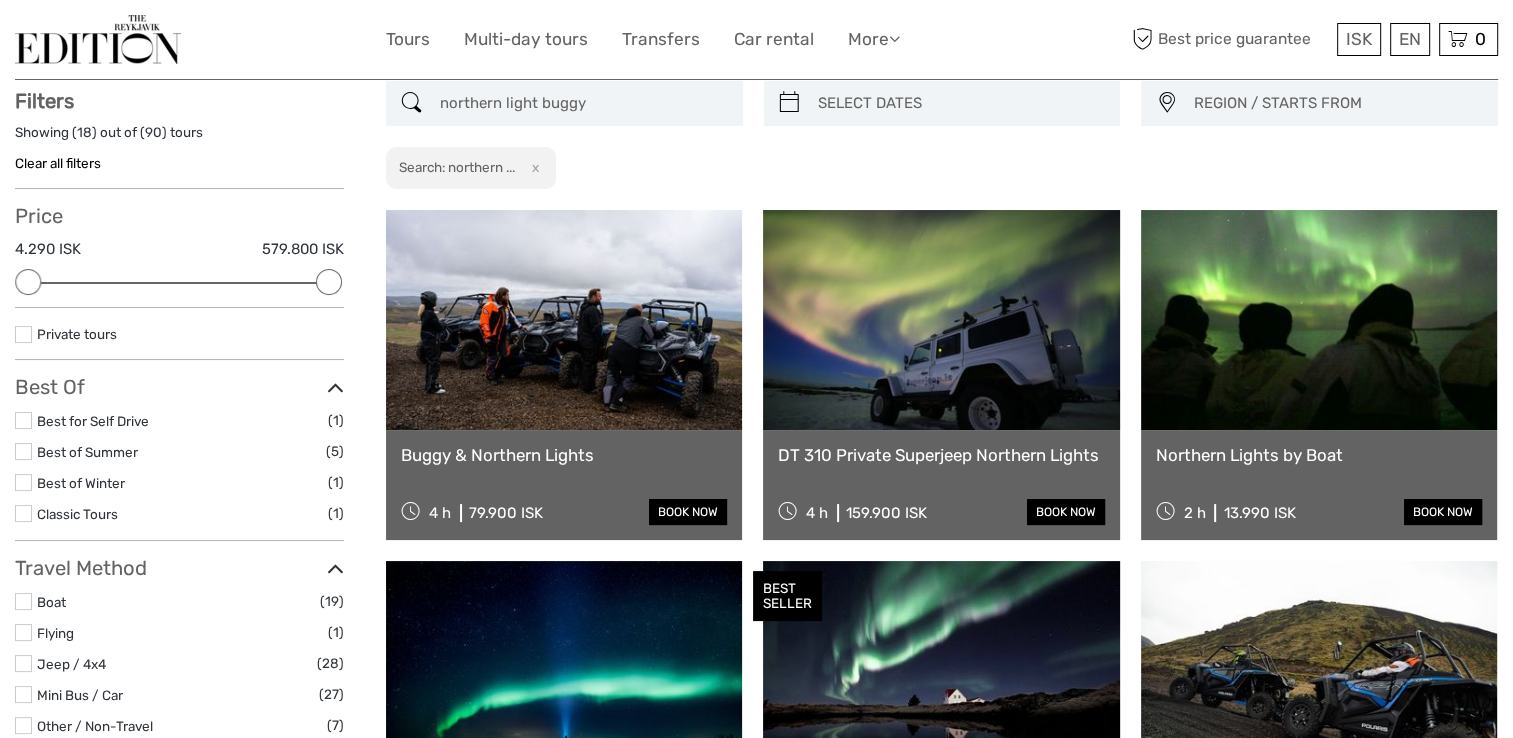 type on "northern light buggy" 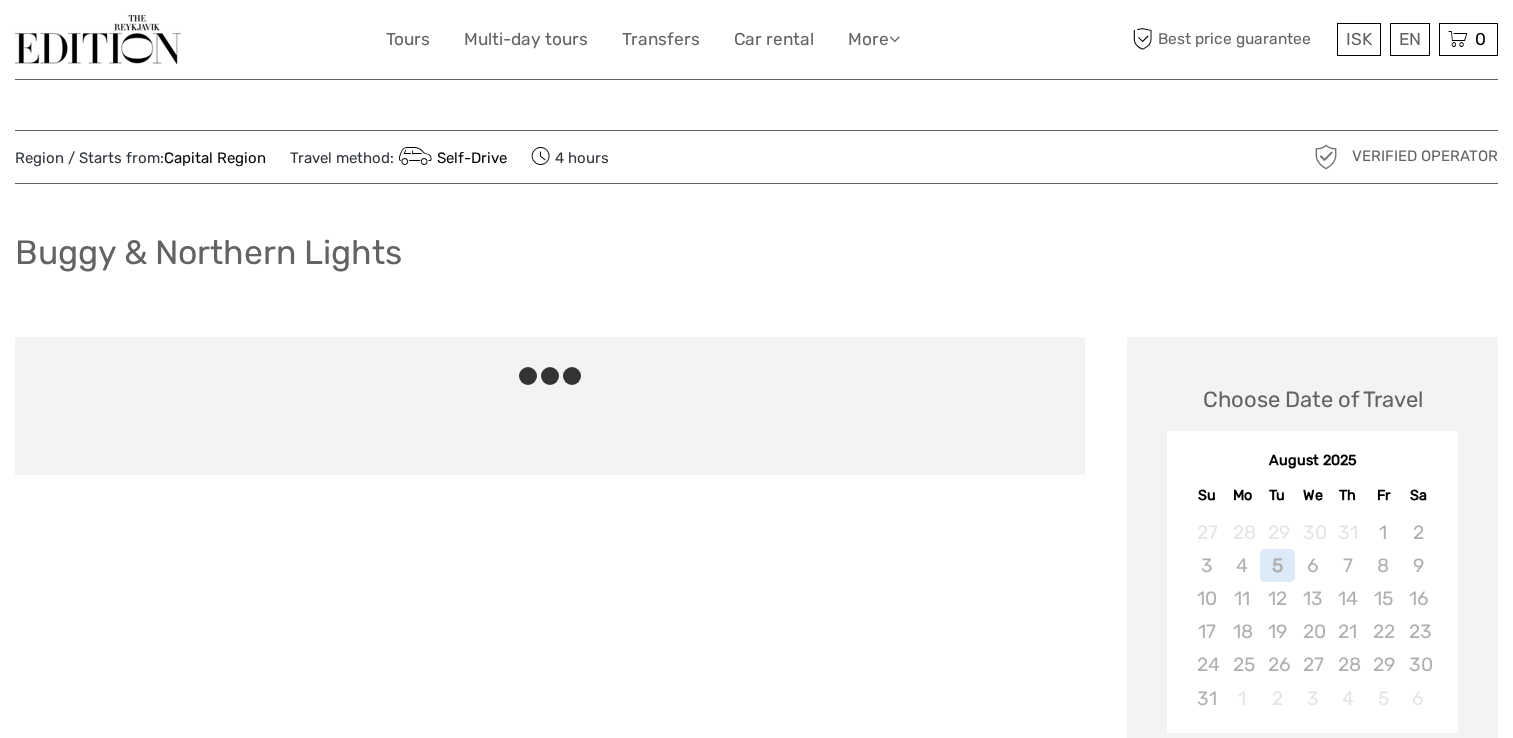 scroll, scrollTop: 0, scrollLeft: 0, axis: both 